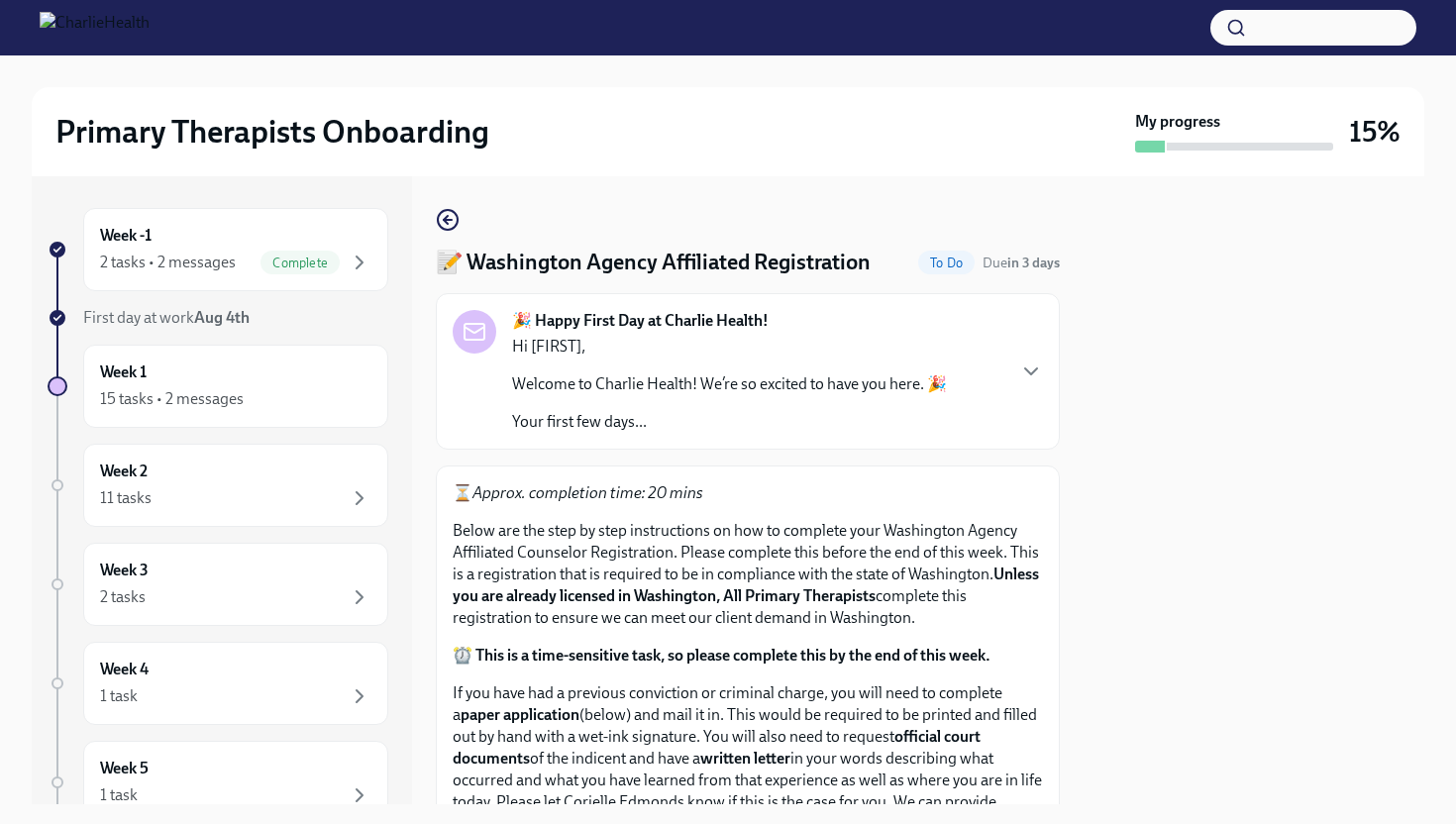 scroll, scrollTop: 0, scrollLeft: 0, axis: both 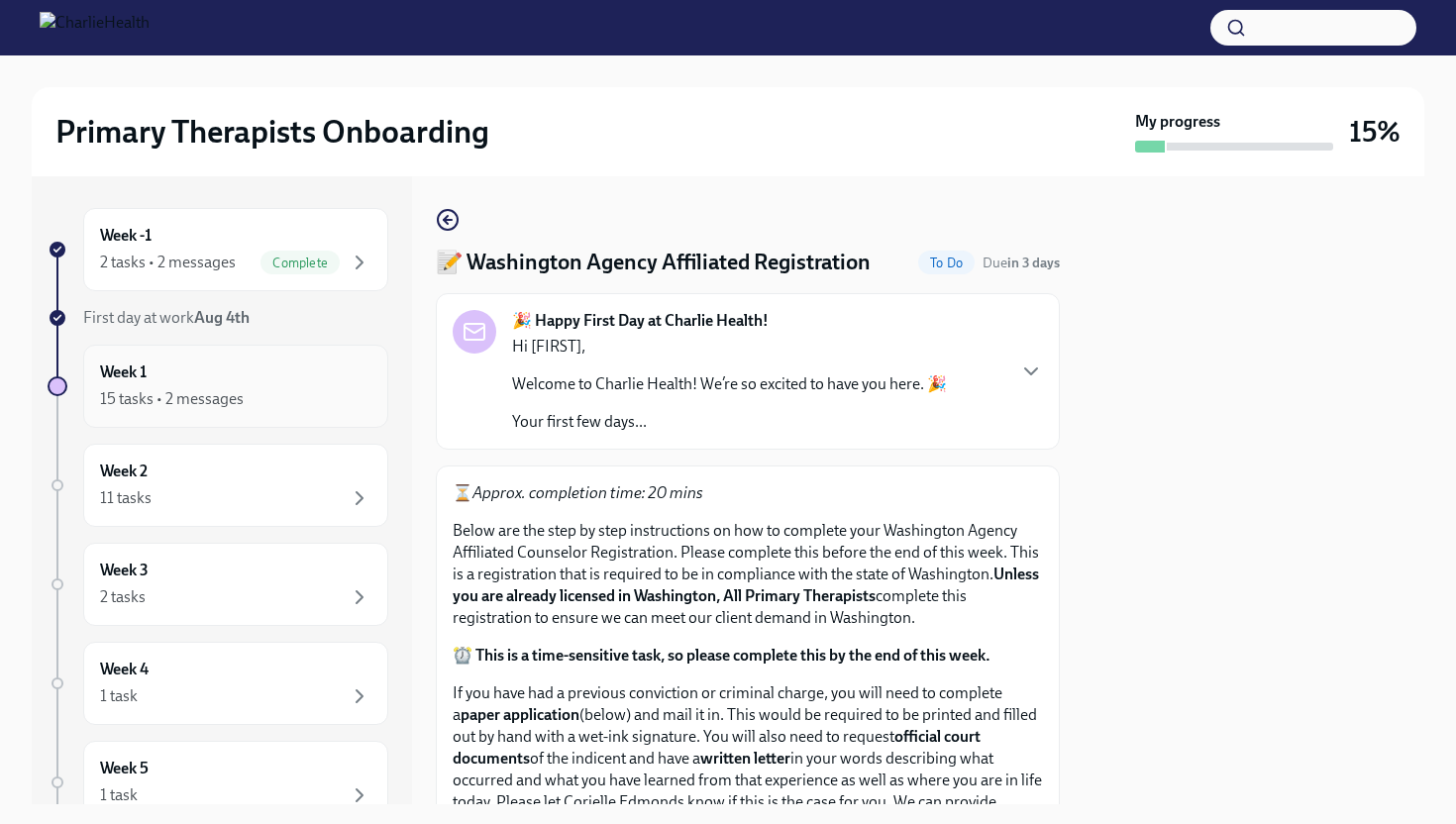 click on "15 tasks • 2 messages" at bounding box center [171, 399] 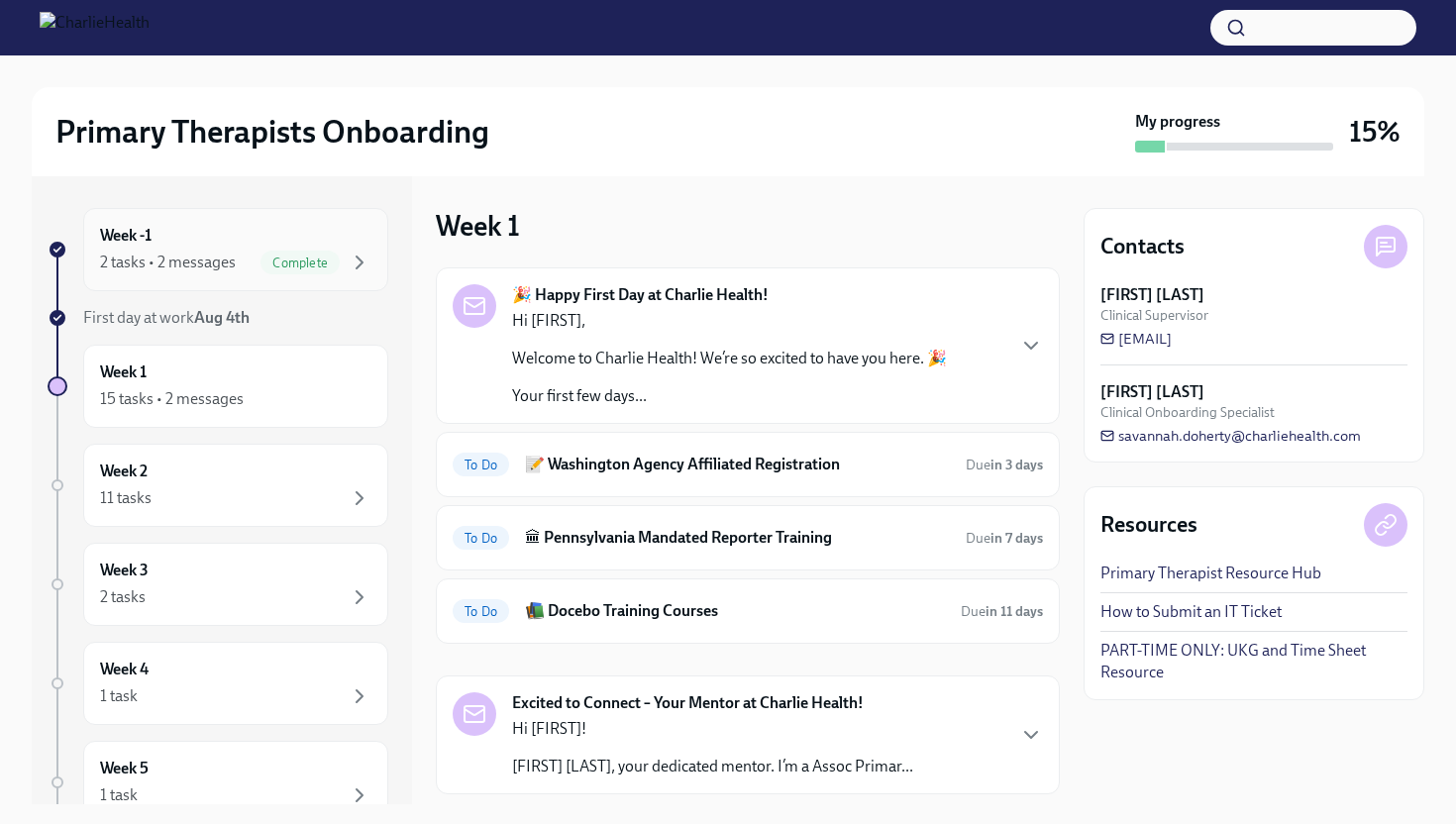 click on "Week -1 2 tasks • 2 messages Complete" at bounding box center [236, 250] 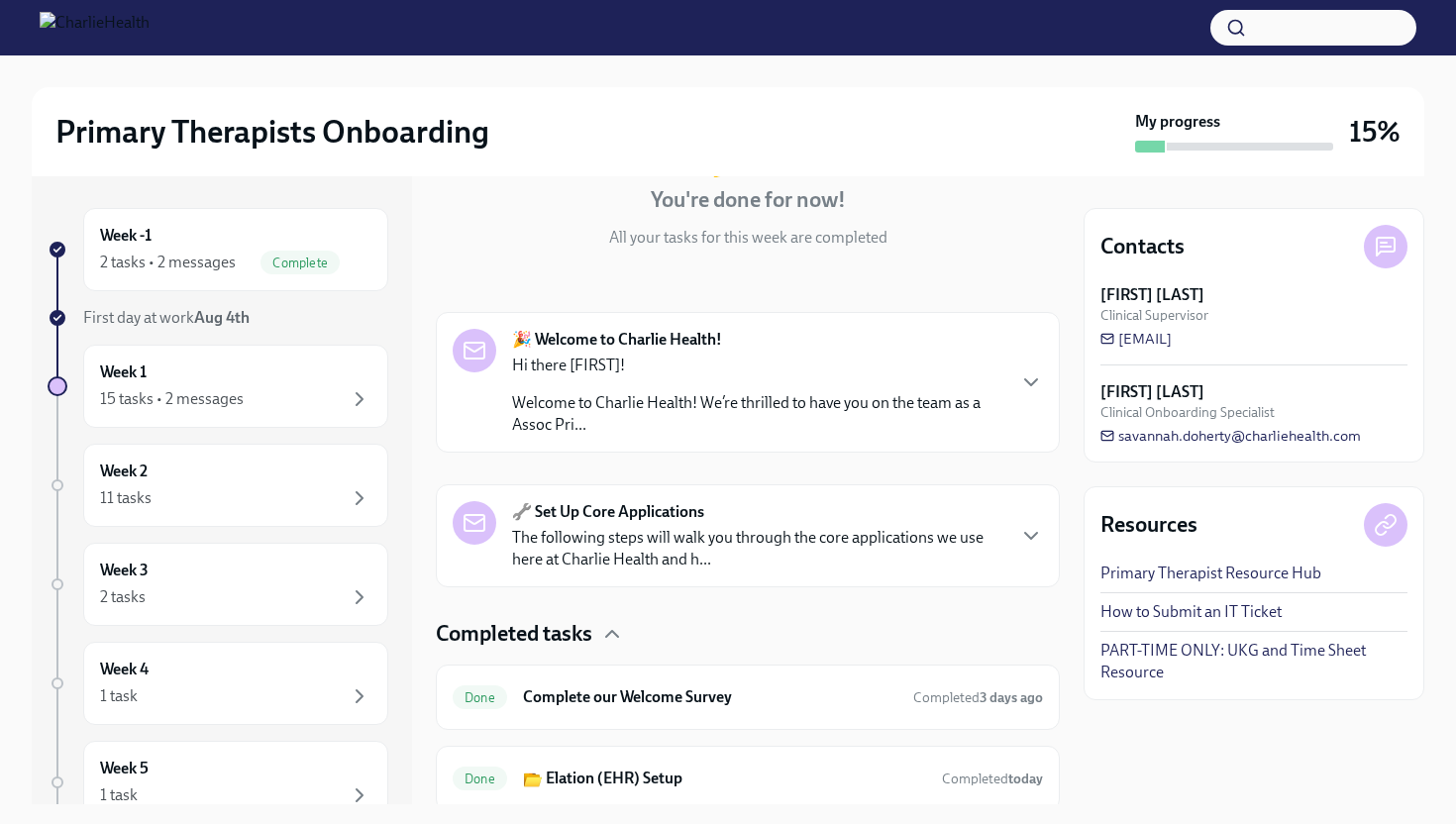 scroll, scrollTop: 261, scrollLeft: 0, axis: vertical 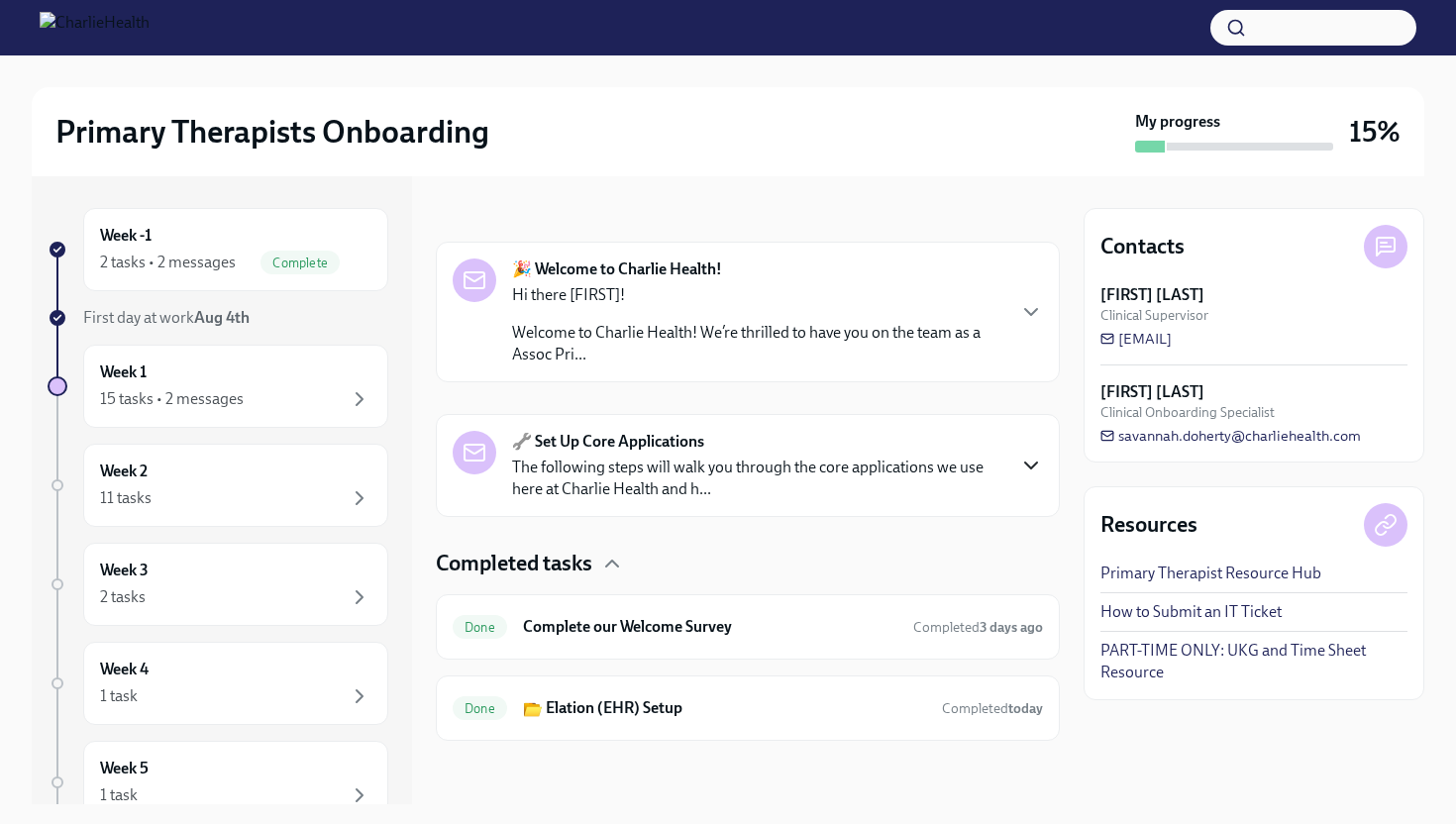 click 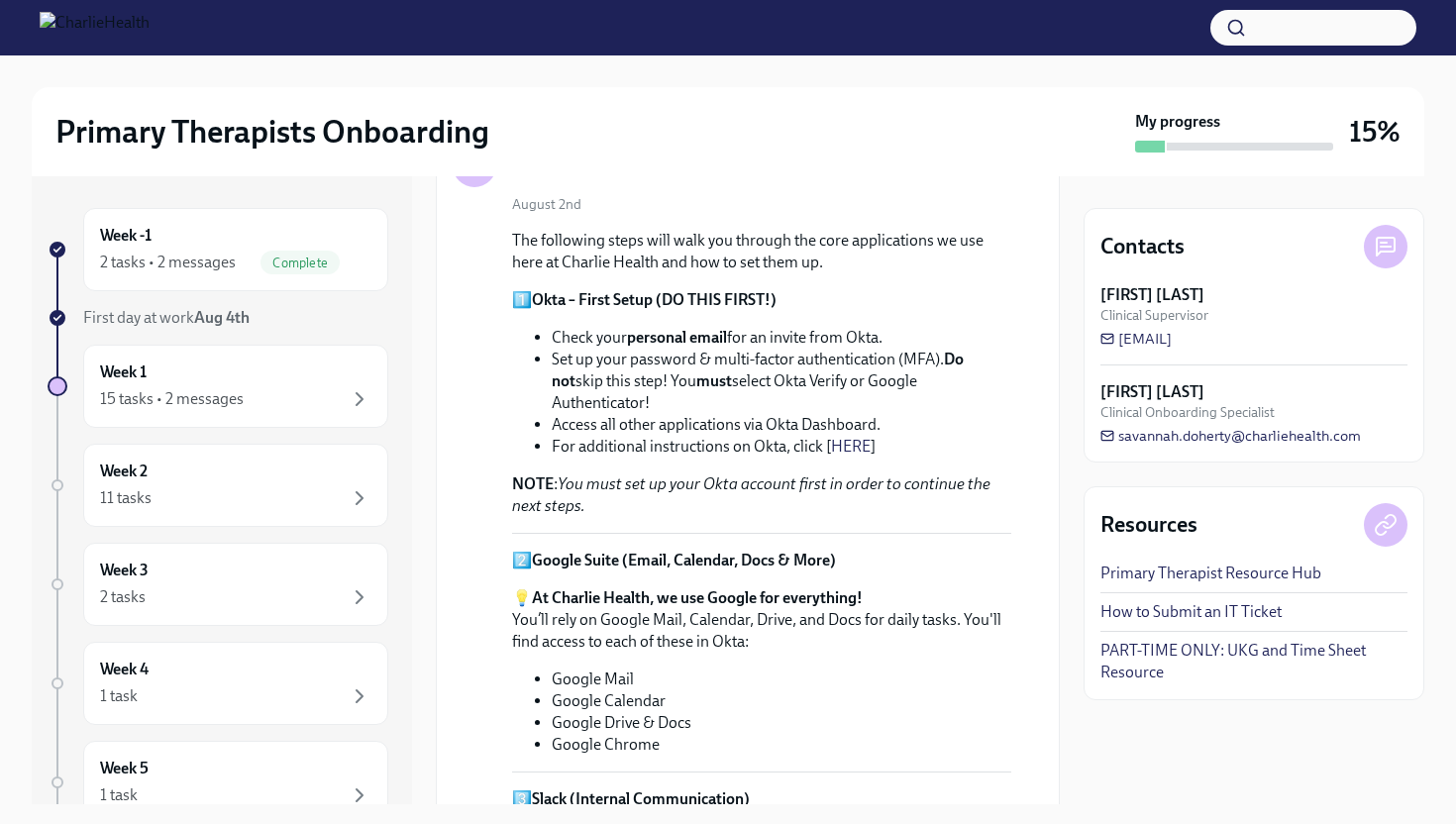 scroll, scrollTop: 555, scrollLeft: 0, axis: vertical 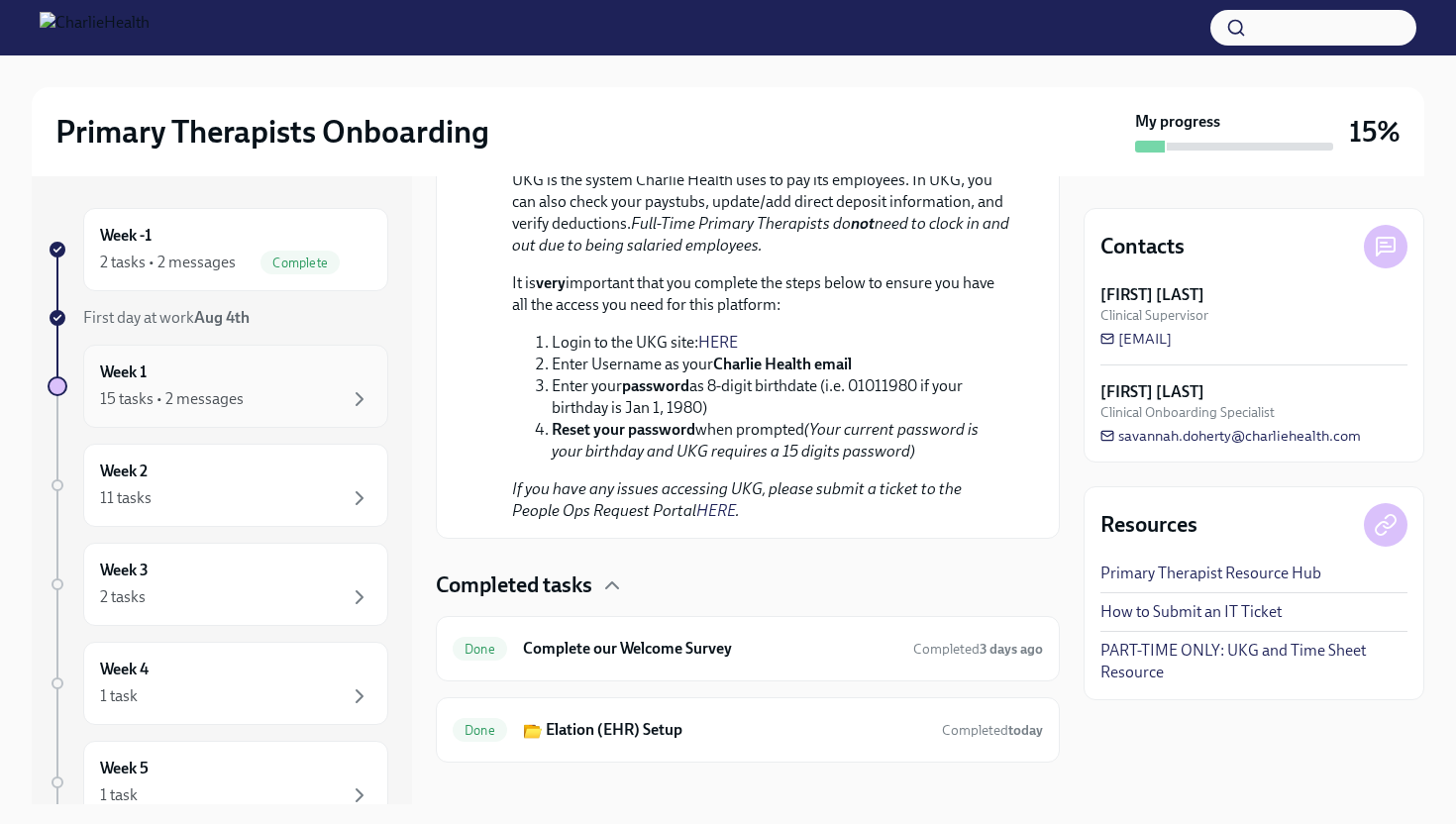 click on "Week 1 15 tasks • 2 messages" at bounding box center [236, 386] 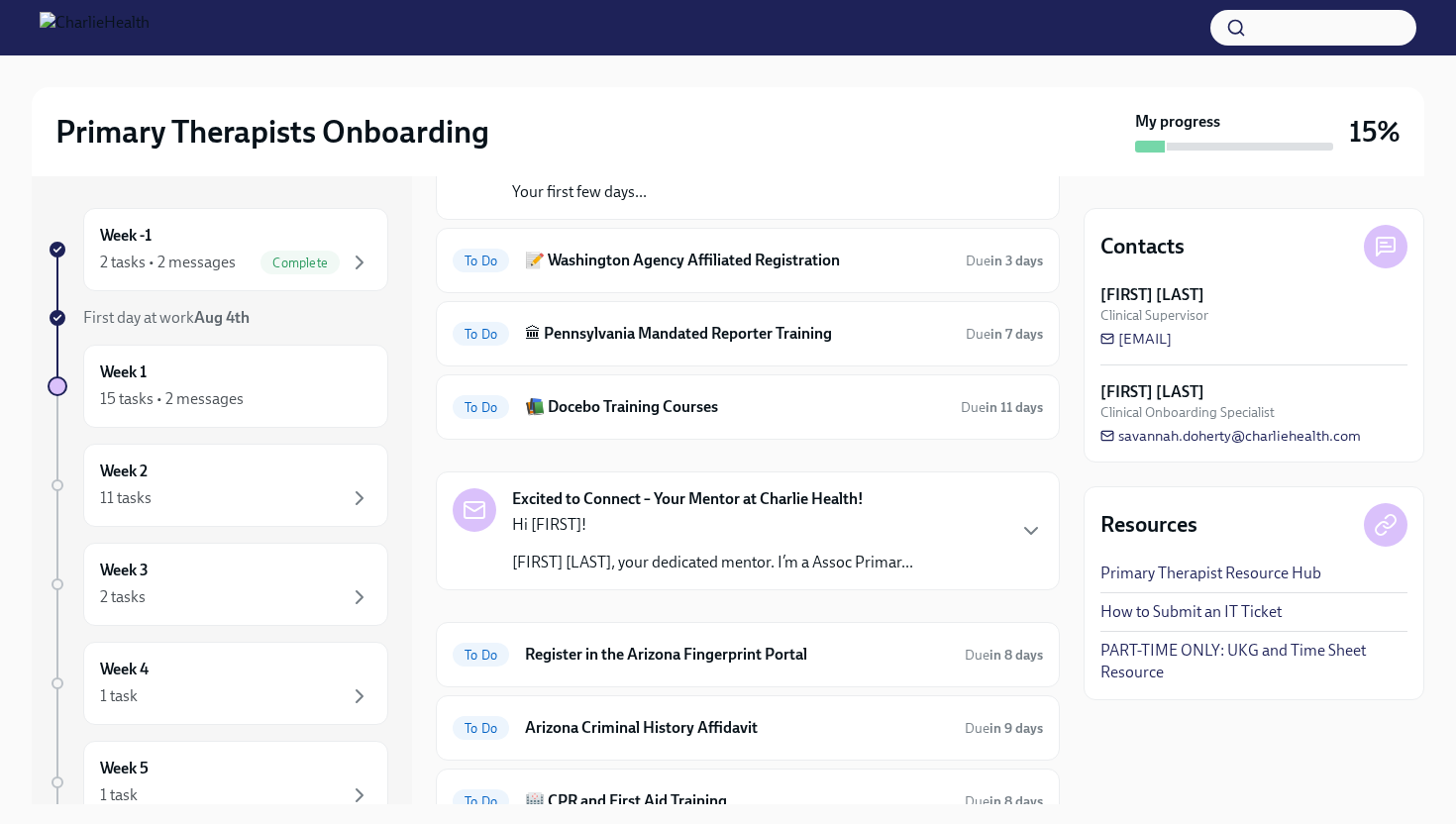 scroll, scrollTop: 0, scrollLeft: 0, axis: both 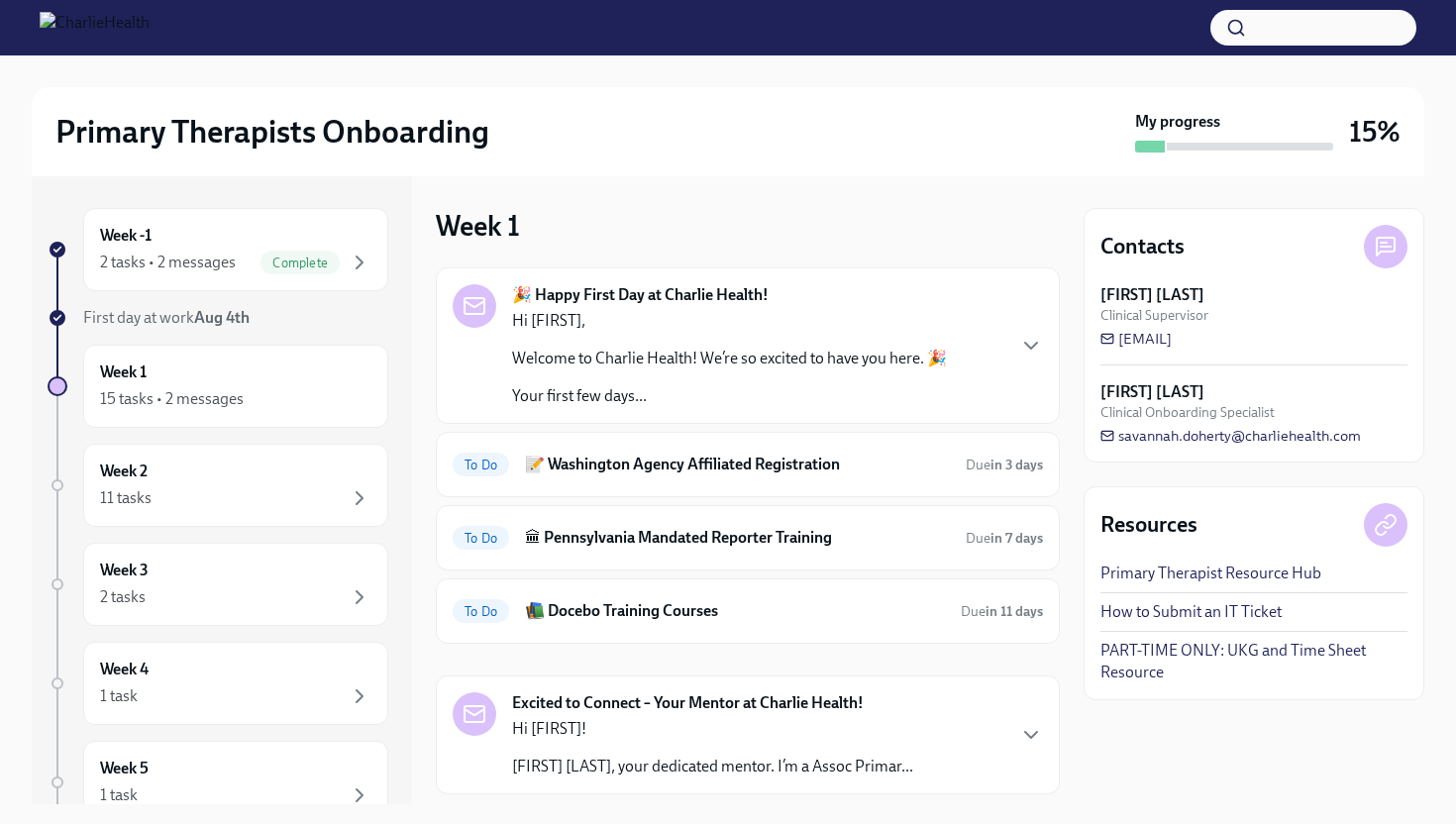 click on "🎉 Happy First Day at Charlie Health! Hi Madeline,
Welcome to Charlie Health! We’re so excited to have you here. 🎉
Your first few days..." at bounding box center [748, 346] 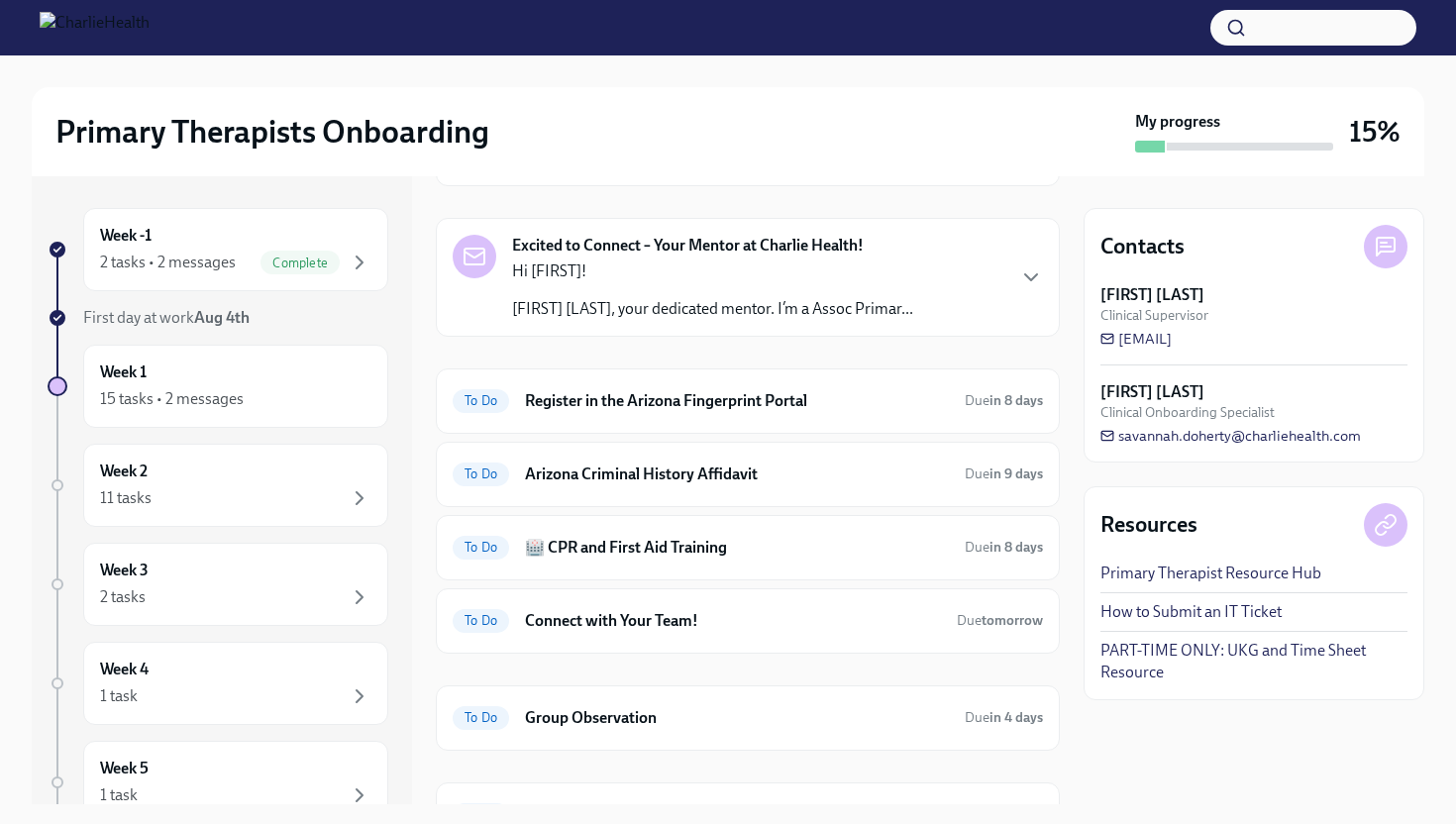 scroll, scrollTop: 1802, scrollLeft: 0, axis: vertical 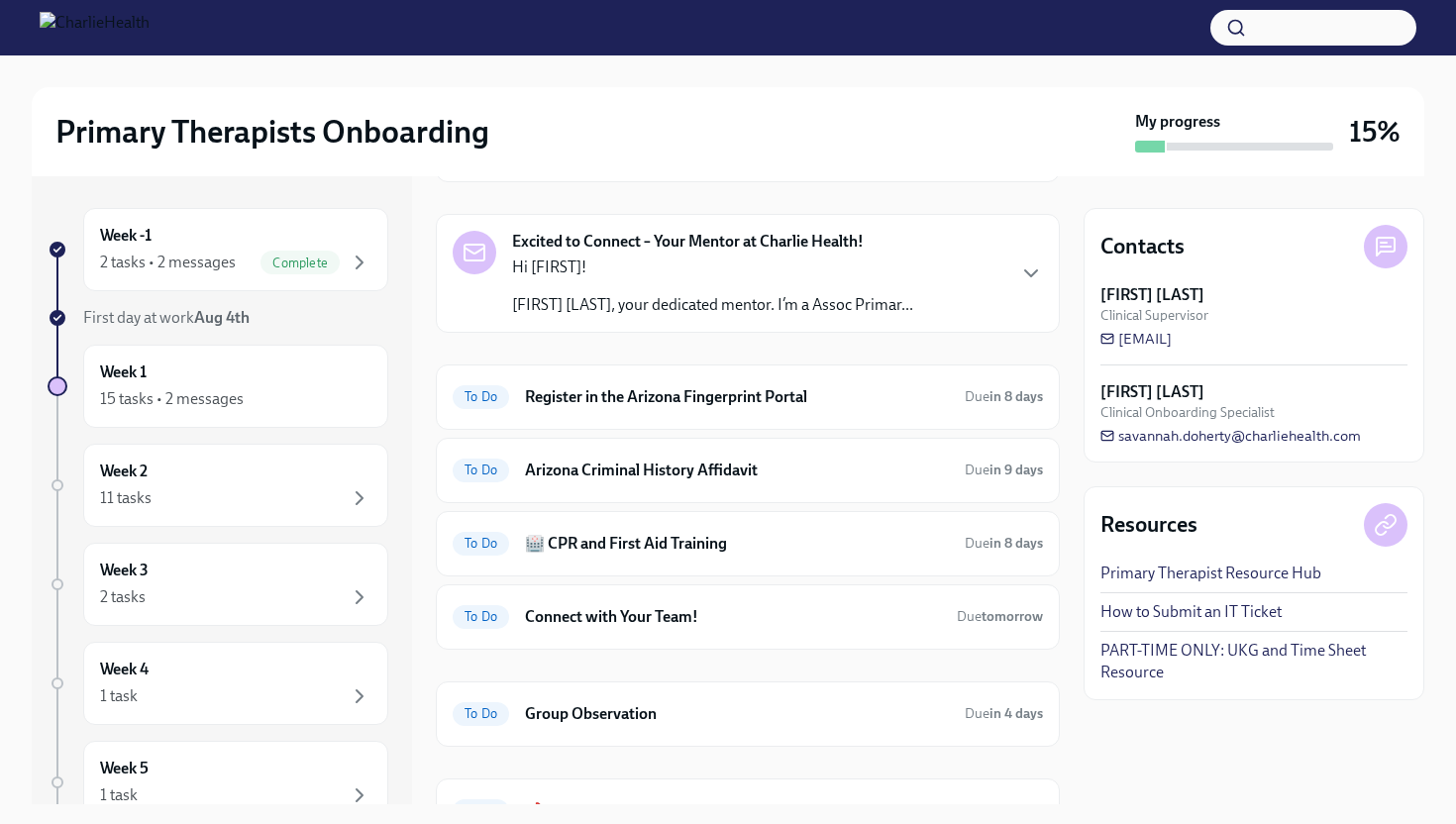 click on "📝 Washington Agency Affiliated Registration" at bounding box center [737, 3] 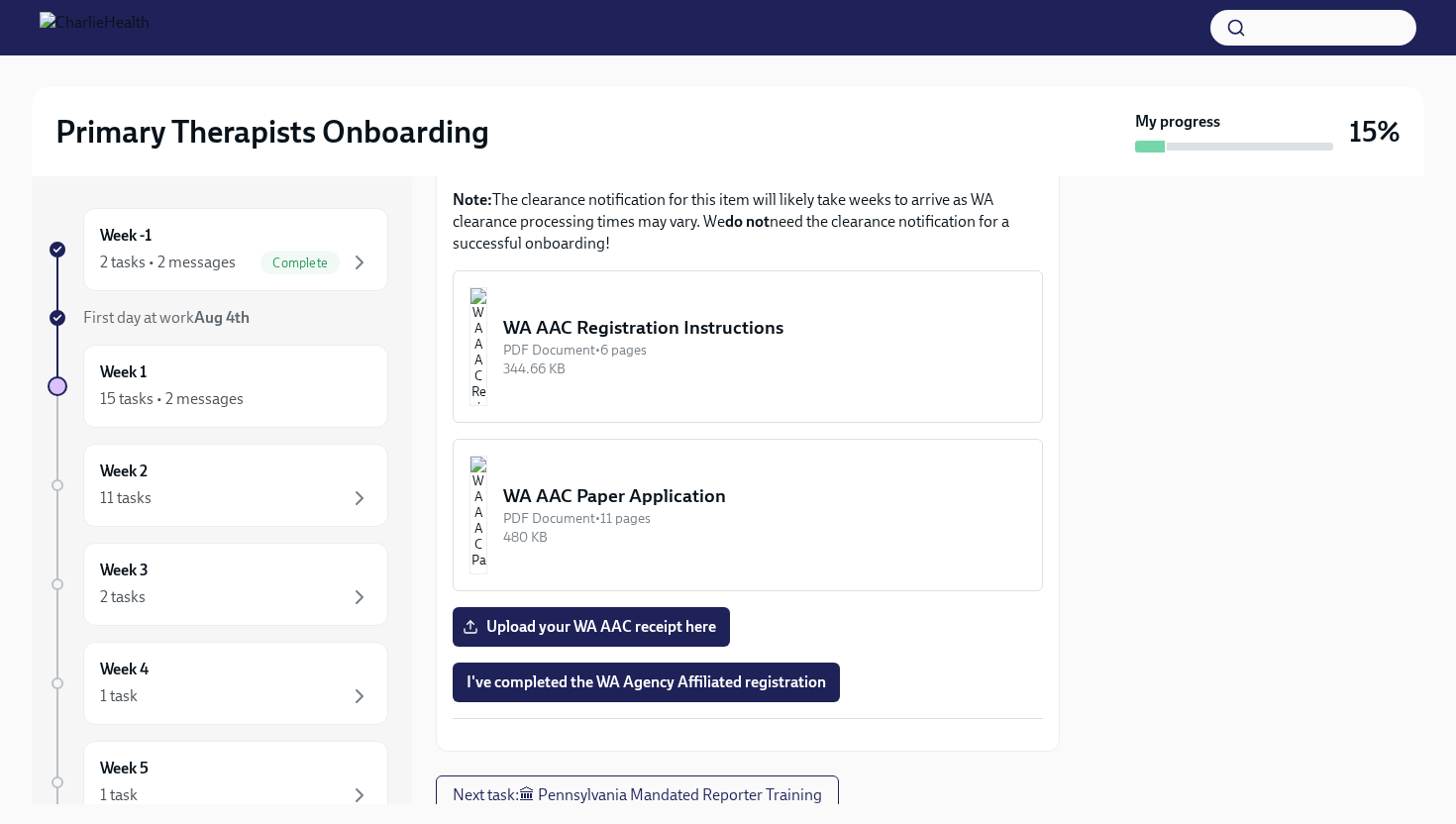 scroll, scrollTop: 1112, scrollLeft: 0, axis: vertical 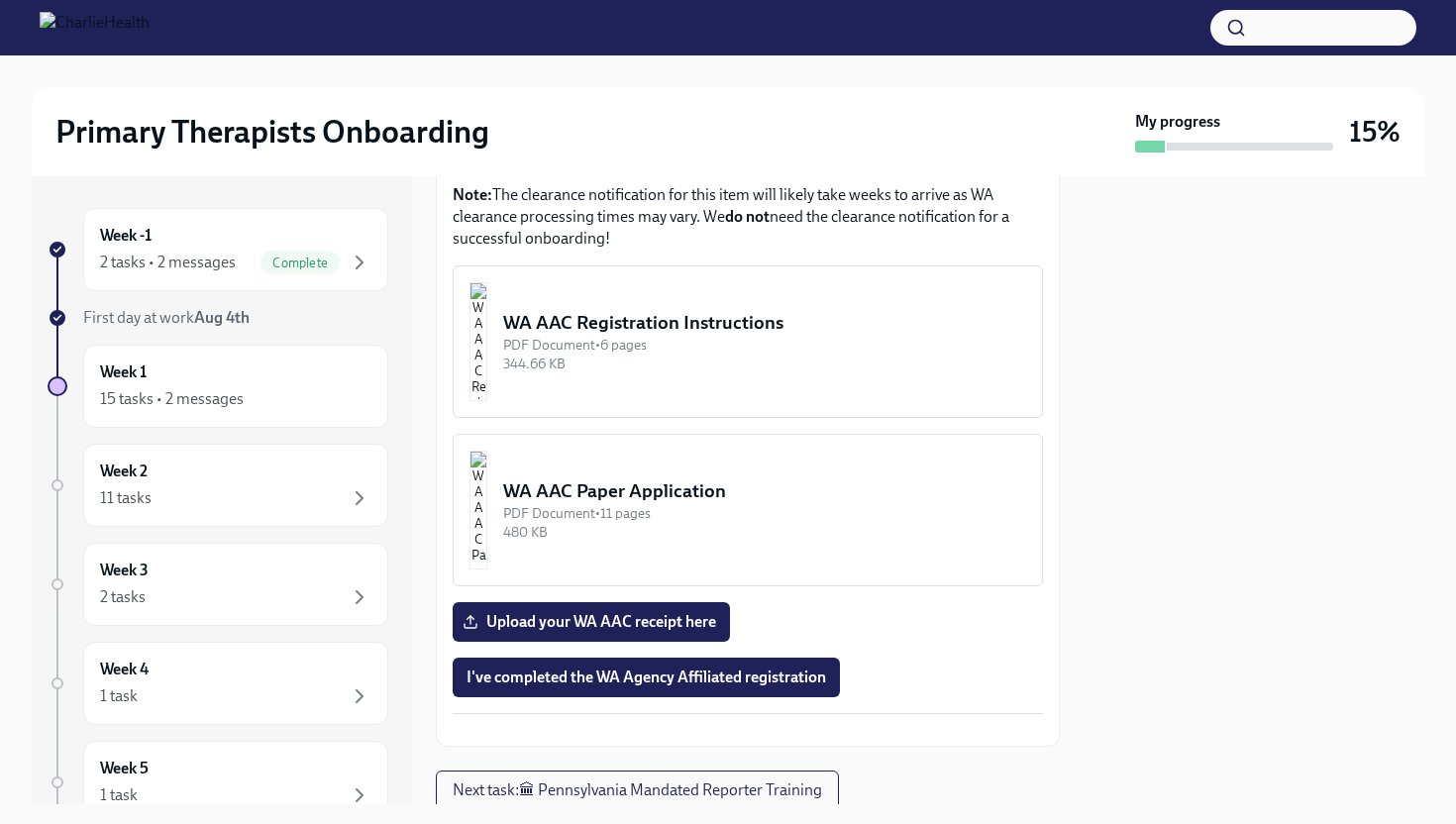 click on "PDF Document  •  6 pages" at bounding box center (765, 345) 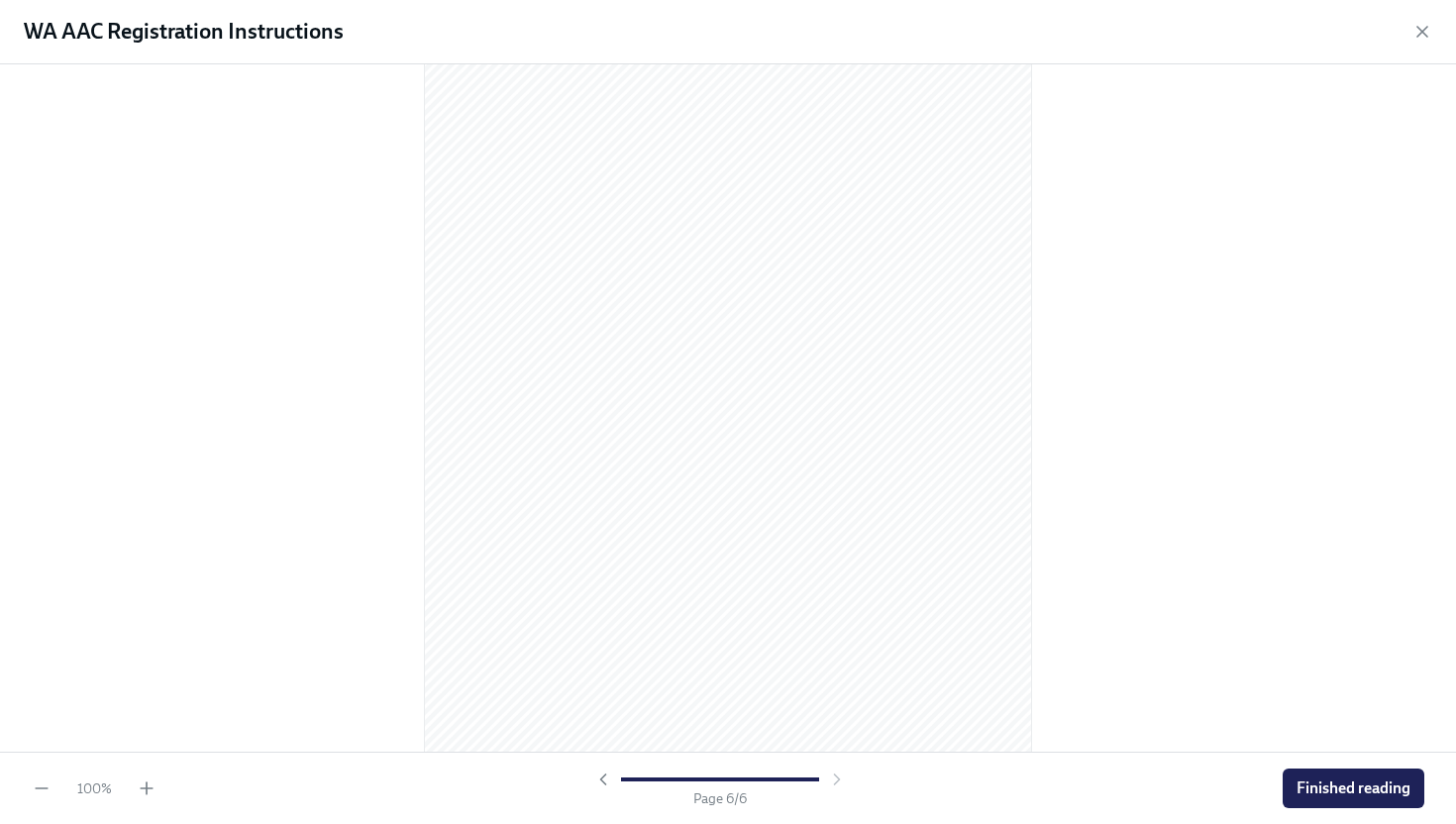 scroll, scrollTop: 4142, scrollLeft: 0, axis: vertical 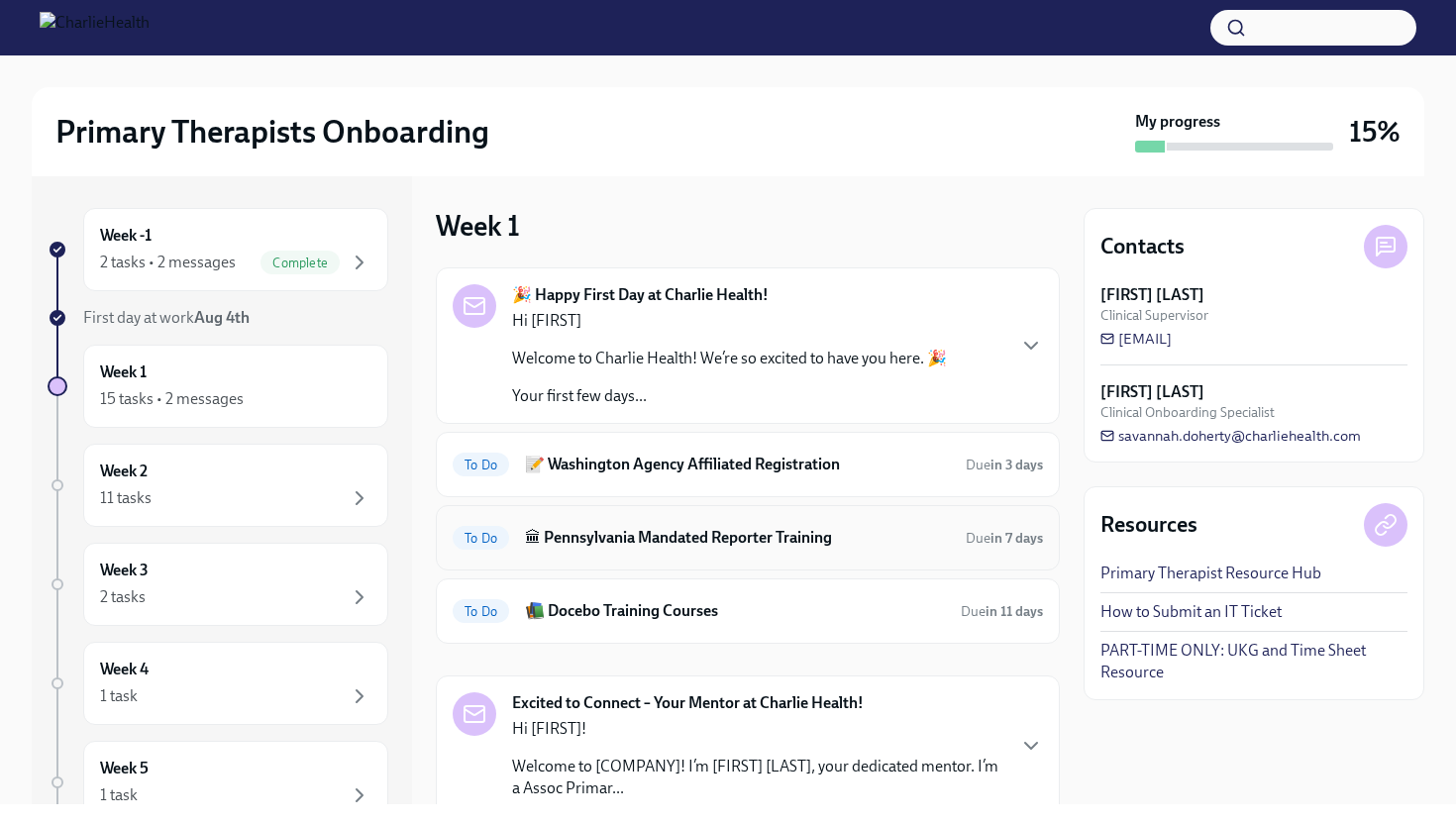 click on "🏛 Pennsylvania Mandated Reporter Training" at bounding box center (737, 538) 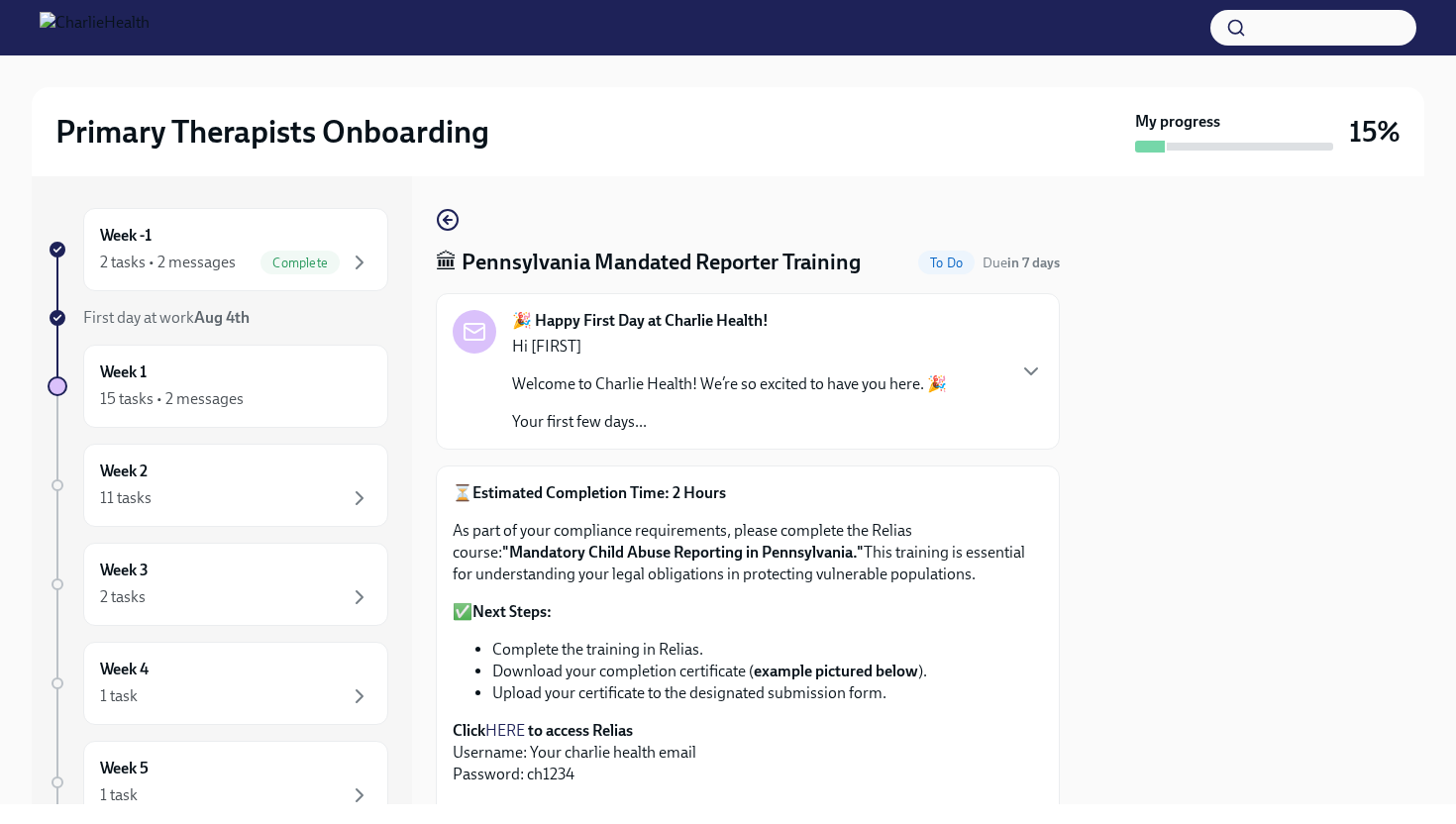 click on "⏳  Estimated Completion Time: 2 Hours
As part of your compliance requirements, please complete the Relias course:  "Mandatory Child Abuse Reporting in Pennsylvania."  This training is essential for understanding your legal obligations in protecting vulnerable populations.
✅  Next Steps:
Complete the training in Relias.
Download your completion certificate ( example pictured below ).
Upload your certificate to the designated submission form.
Click  HERE    to access Relias
Username: Your [COMPANY] email
Password: [PASSWORD]" at bounding box center (748, 634) 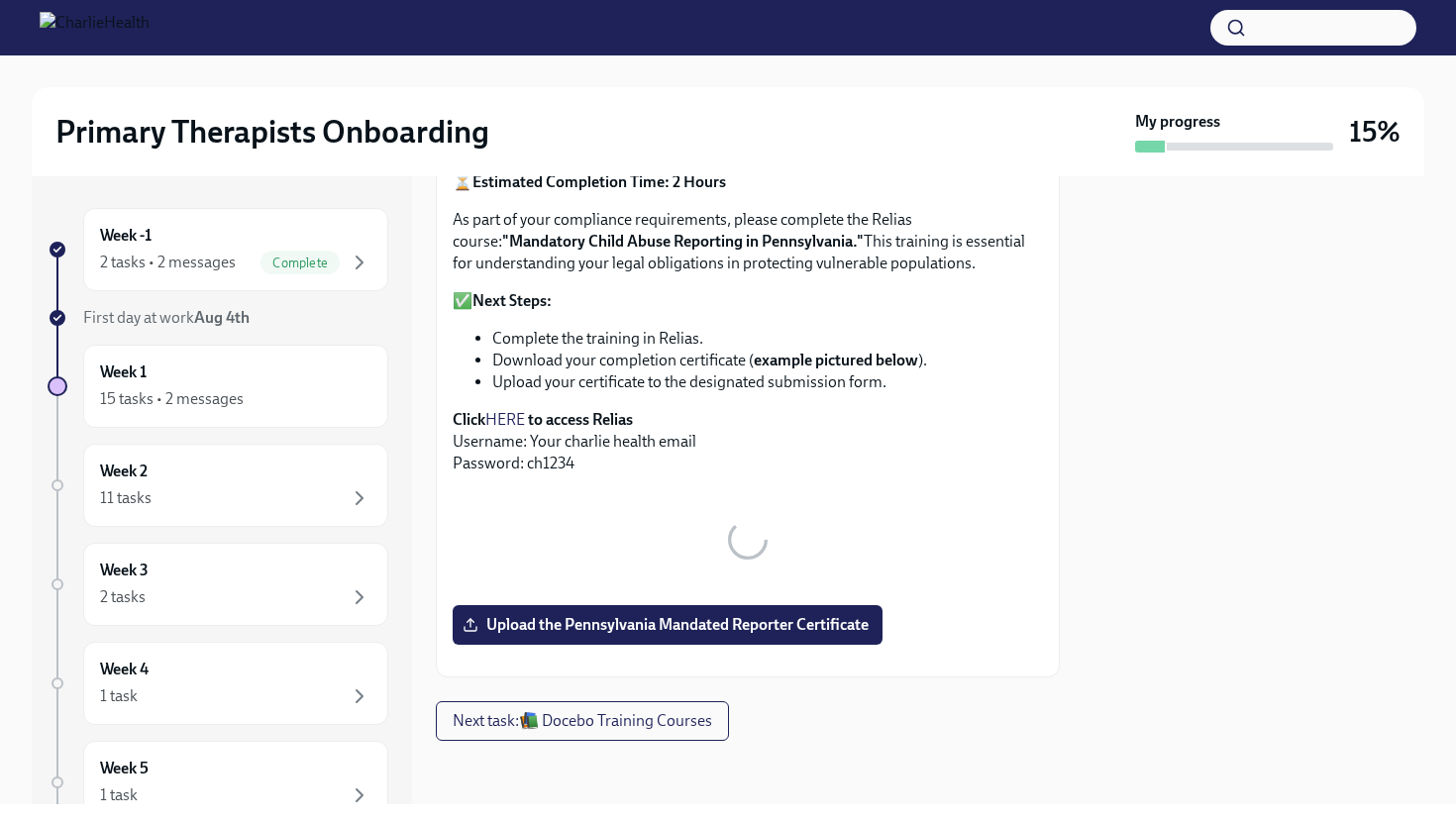 scroll, scrollTop: 212, scrollLeft: 0, axis: vertical 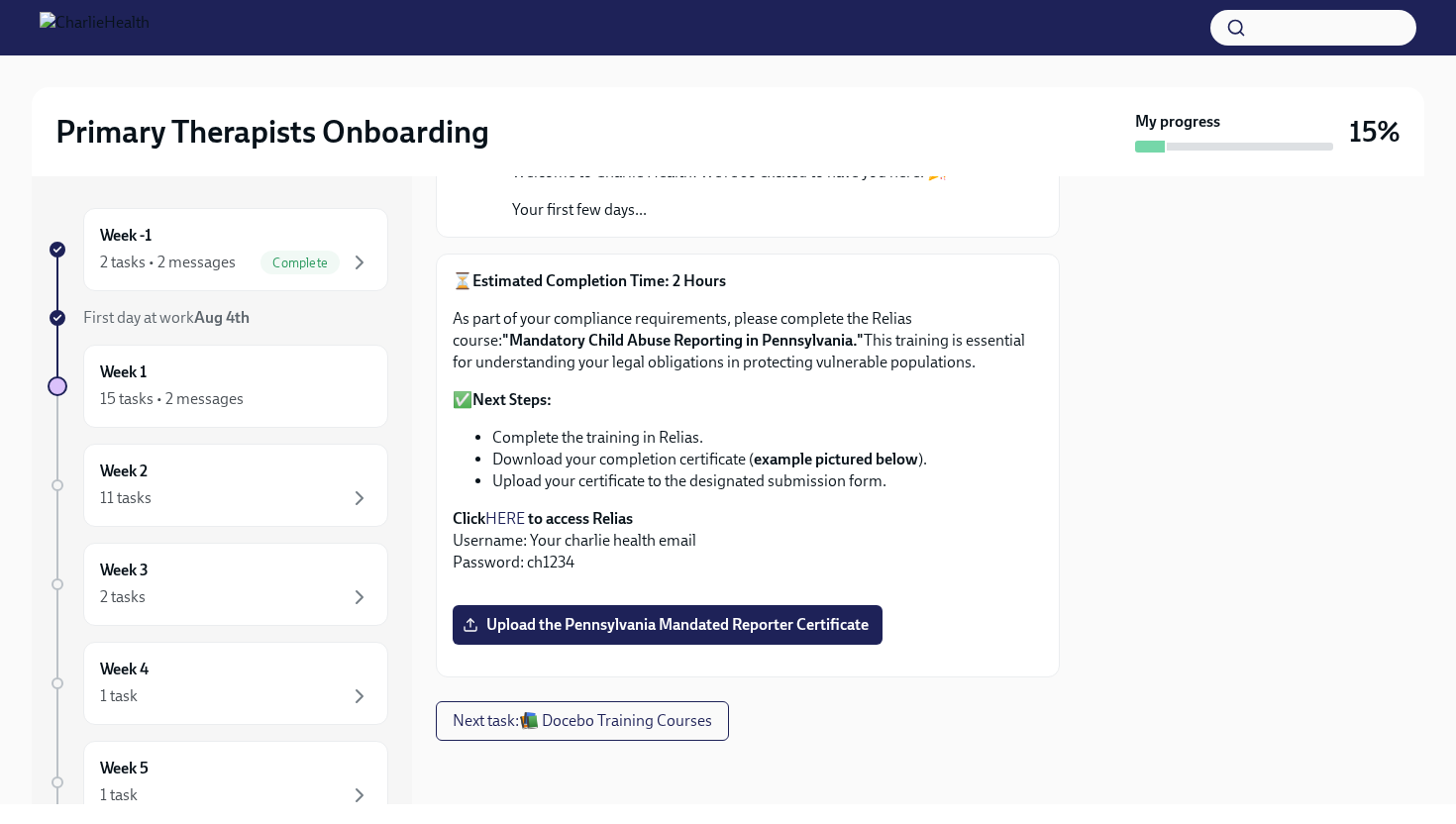 click on "HERE" at bounding box center (505, 518) 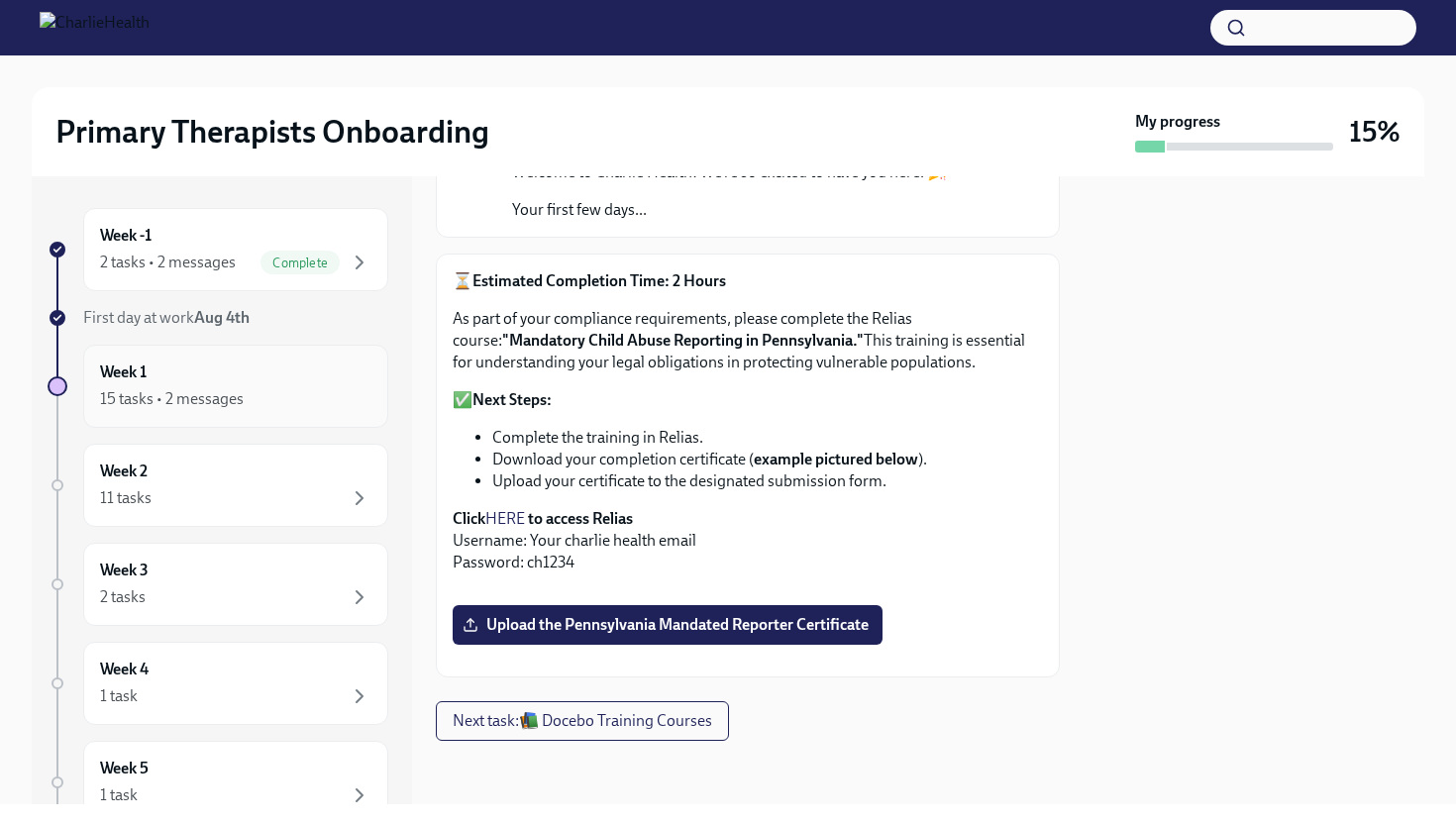 click on "15 tasks • 2 messages" at bounding box center [171, 399] 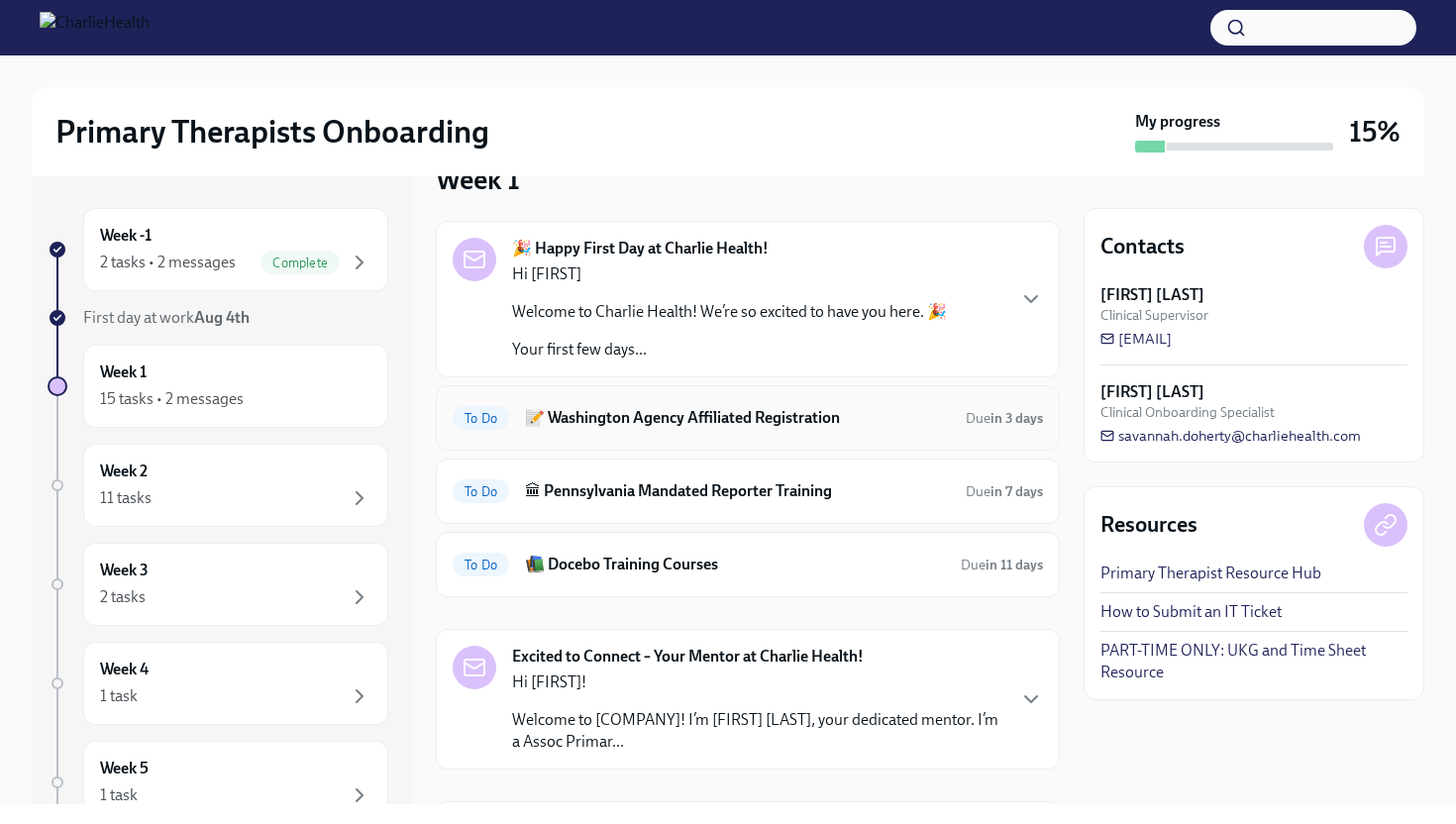 scroll, scrollTop: 0, scrollLeft: 0, axis: both 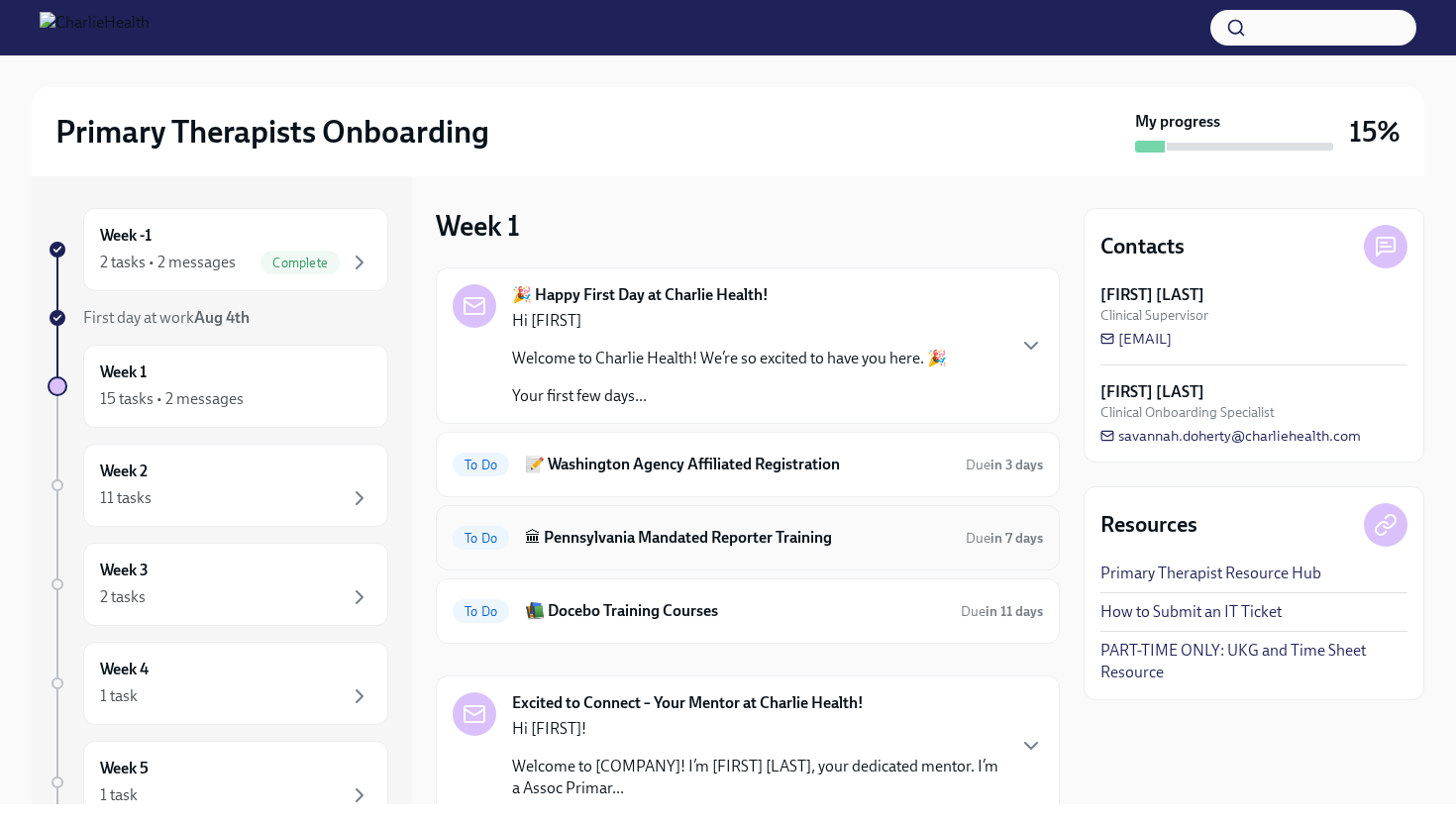 click on "🏛 Pennsylvania Mandated Reporter Training" at bounding box center [737, 538] 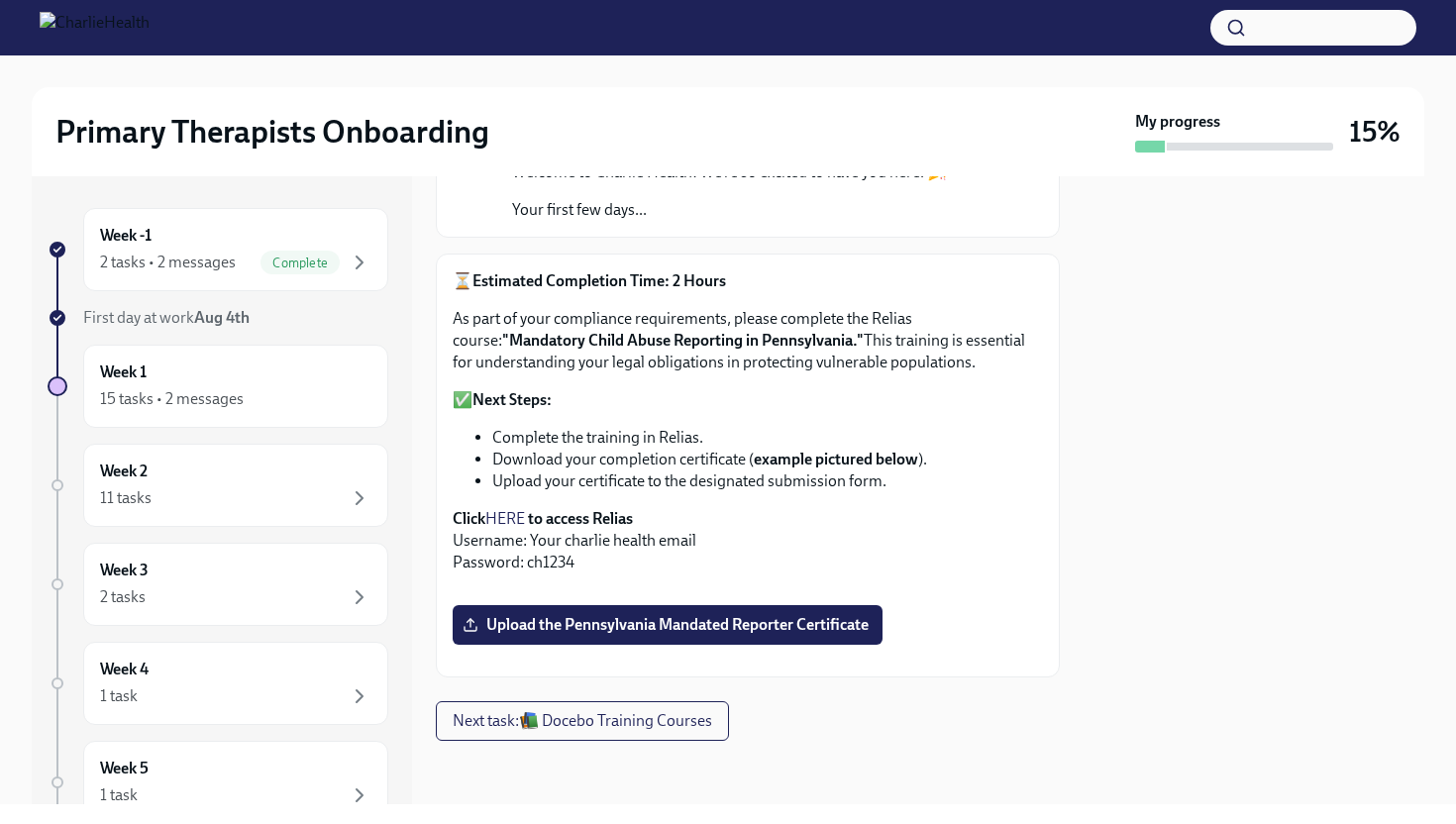 scroll, scrollTop: 585, scrollLeft: 0, axis: vertical 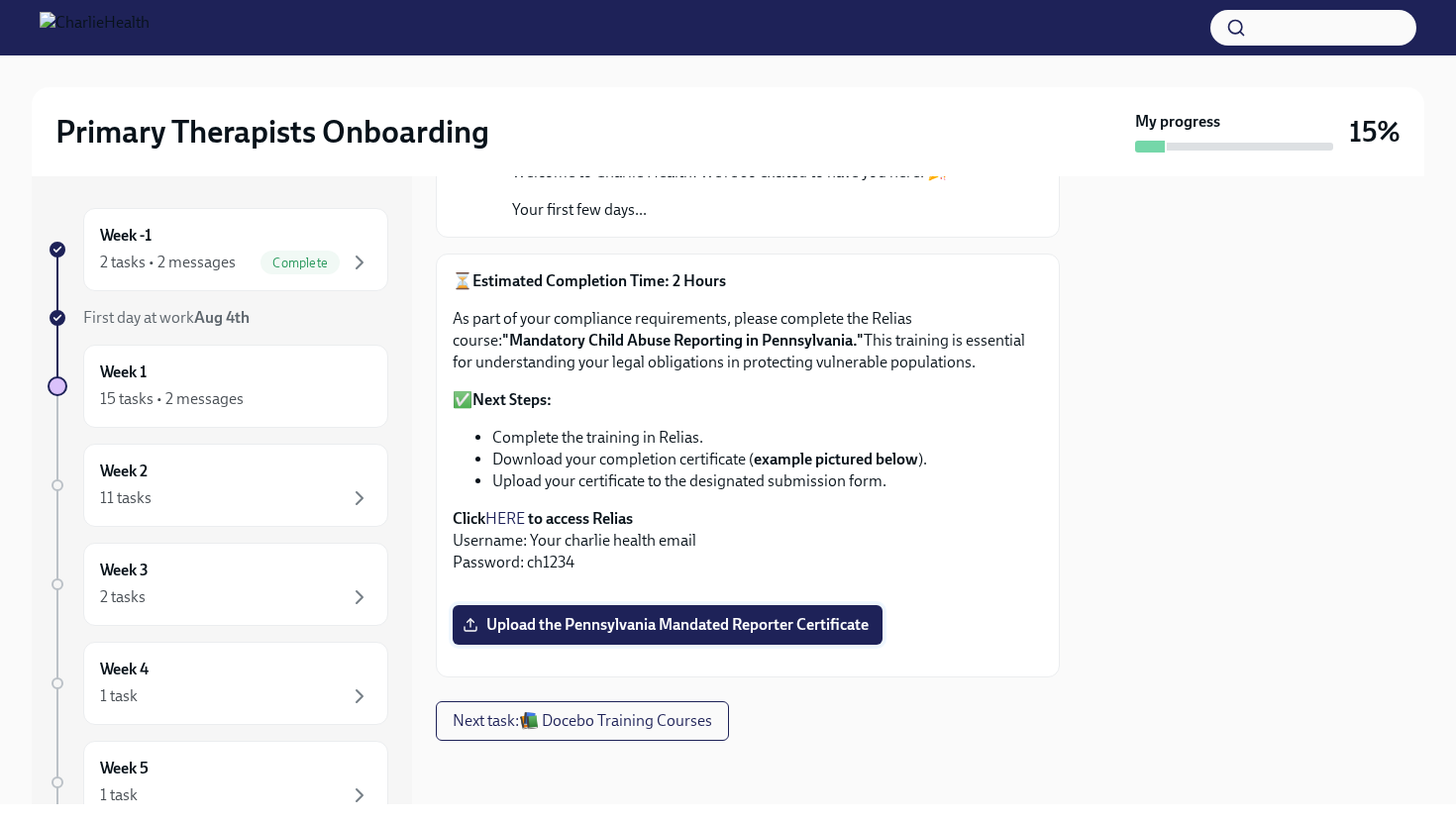 click on "Upload the Pennsylvania Mandated Reporter Certificate" at bounding box center (668, 625) 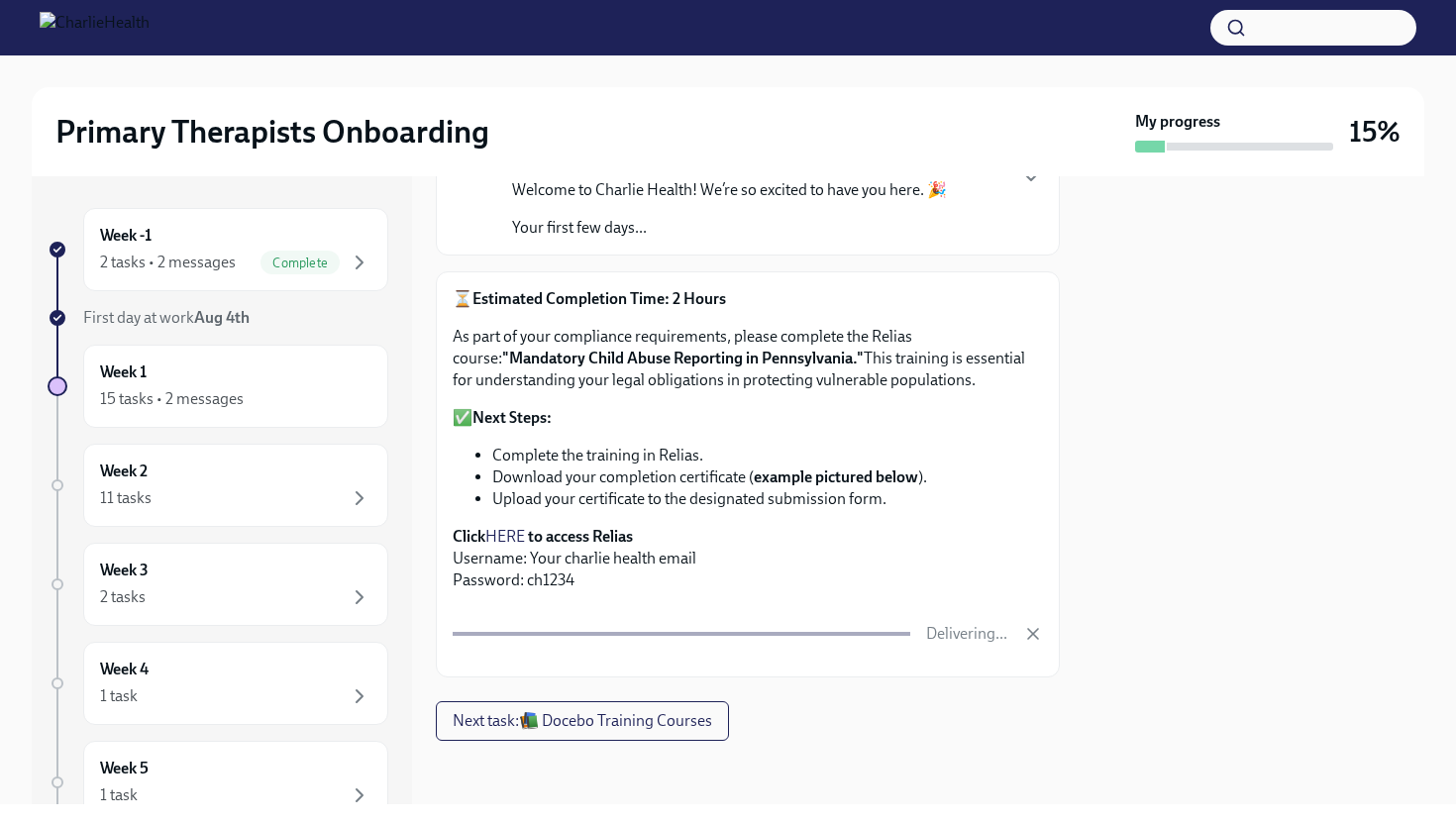 scroll, scrollTop: 567, scrollLeft: 0, axis: vertical 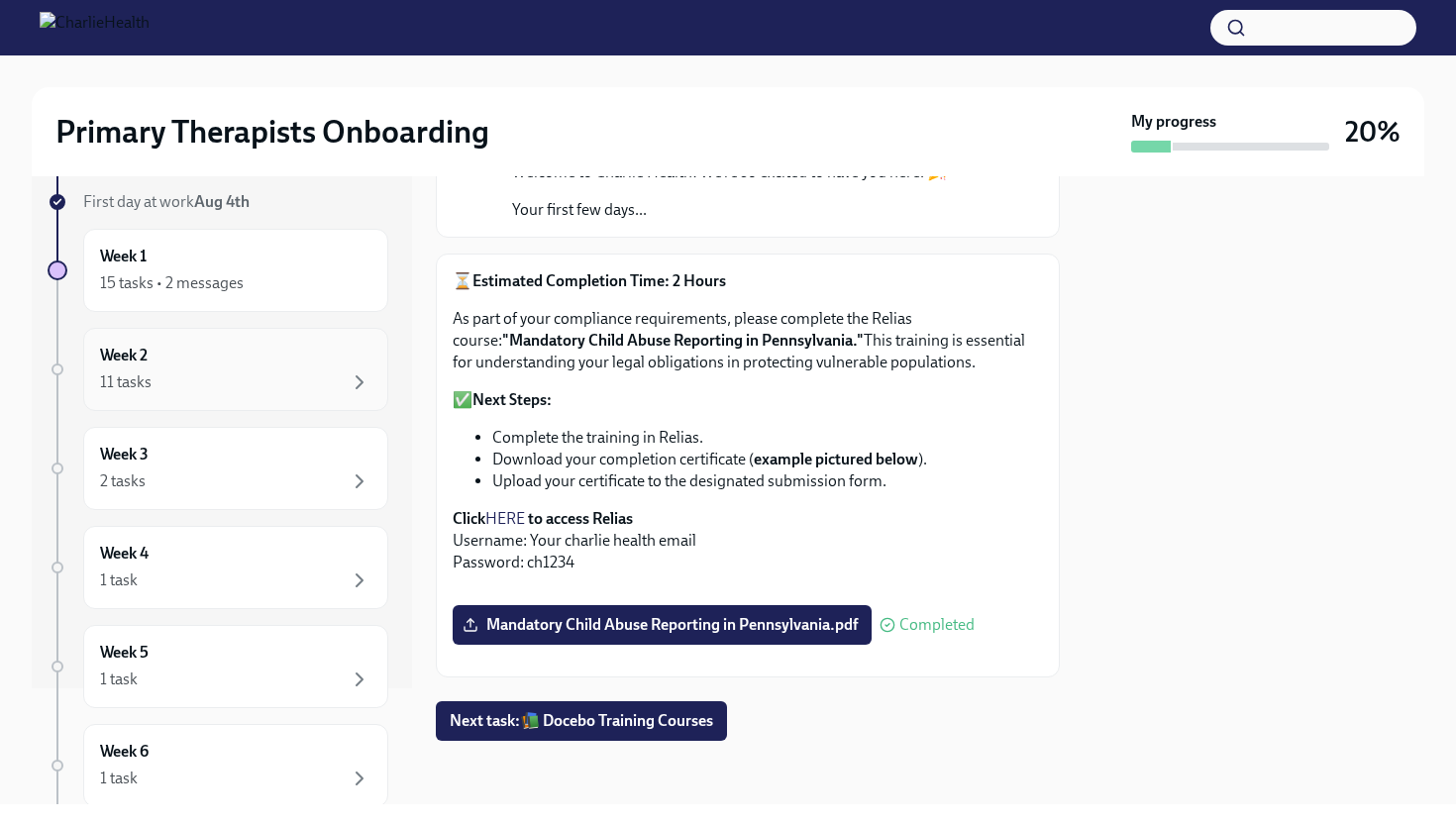 click on "11 tasks" at bounding box center [236, 382] 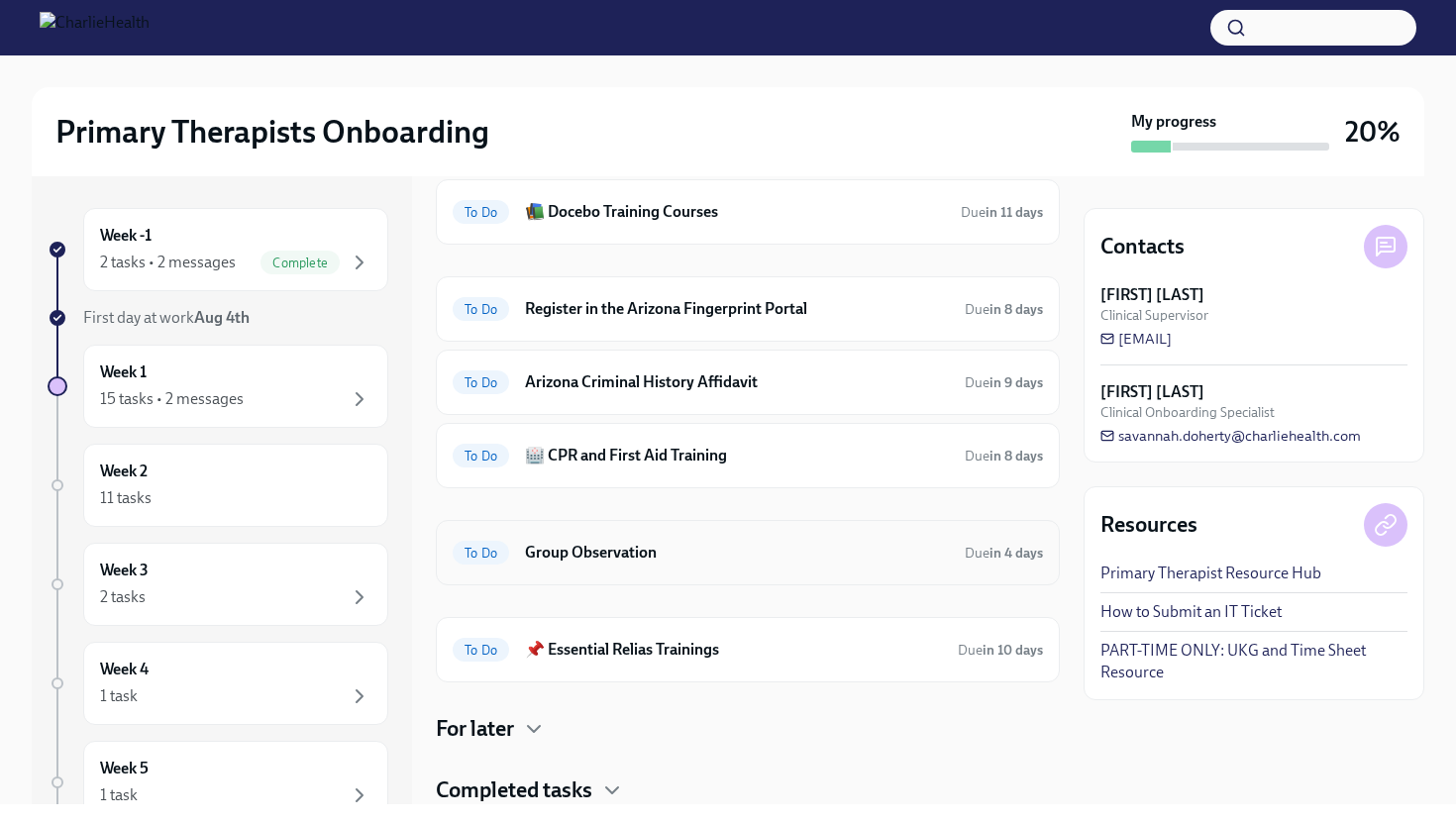 scroll, scrollTop: 153, scrollLeft: 0, axis: vertical 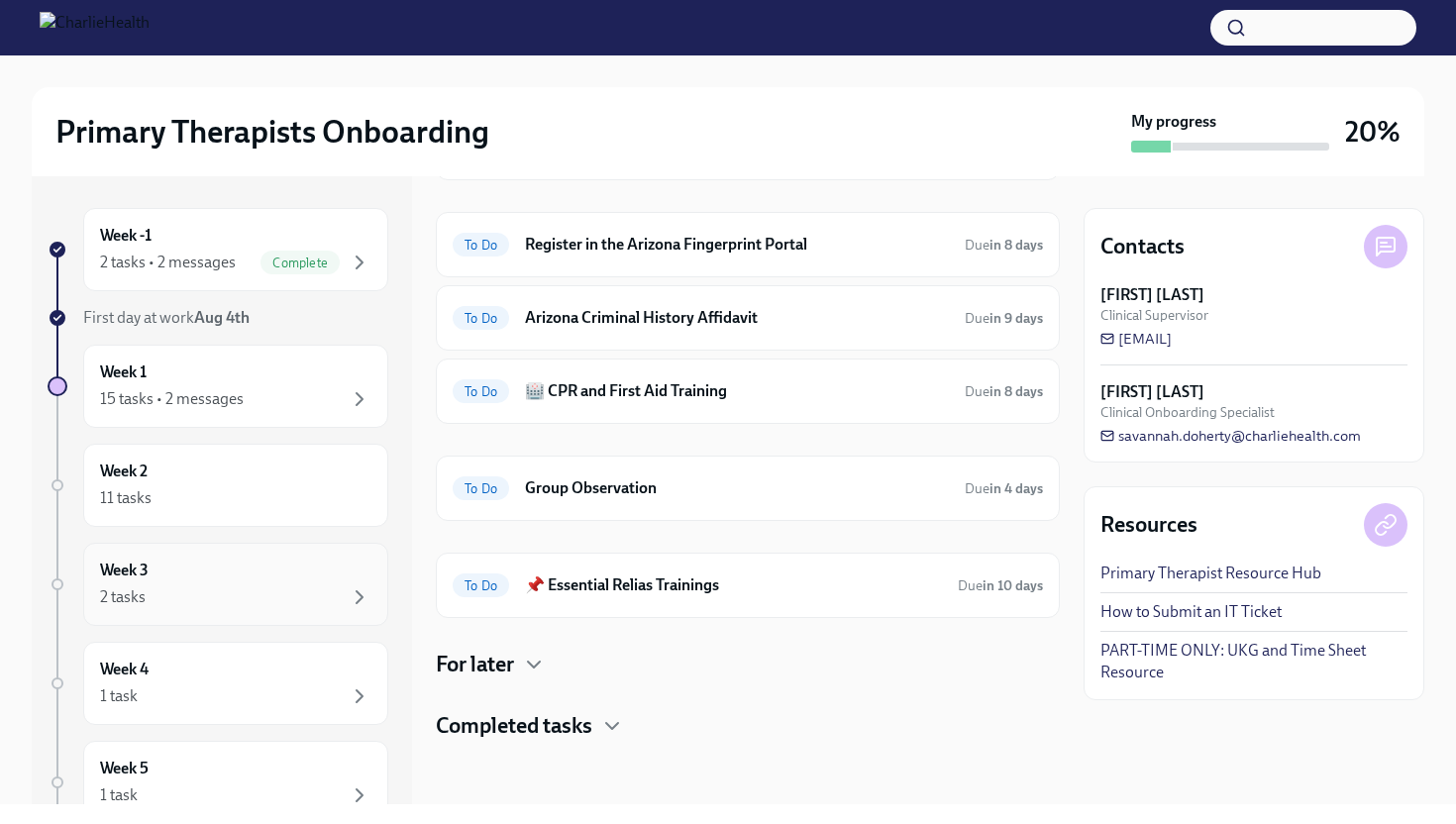 click on "2 tasks" at bounding box center [236, 597] 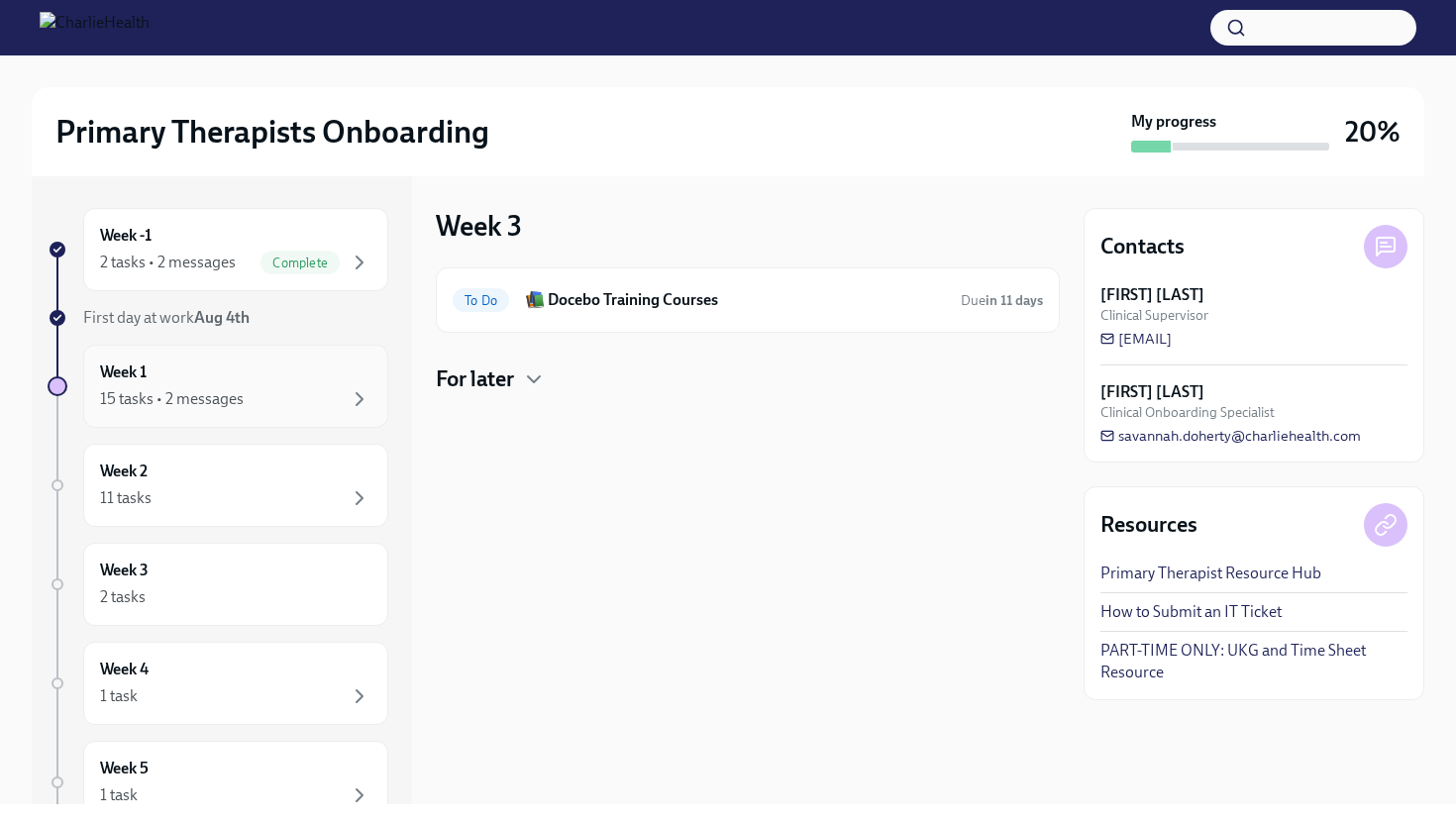 click on "15 tasks • 2 messages" at bounding box center (171, 399) 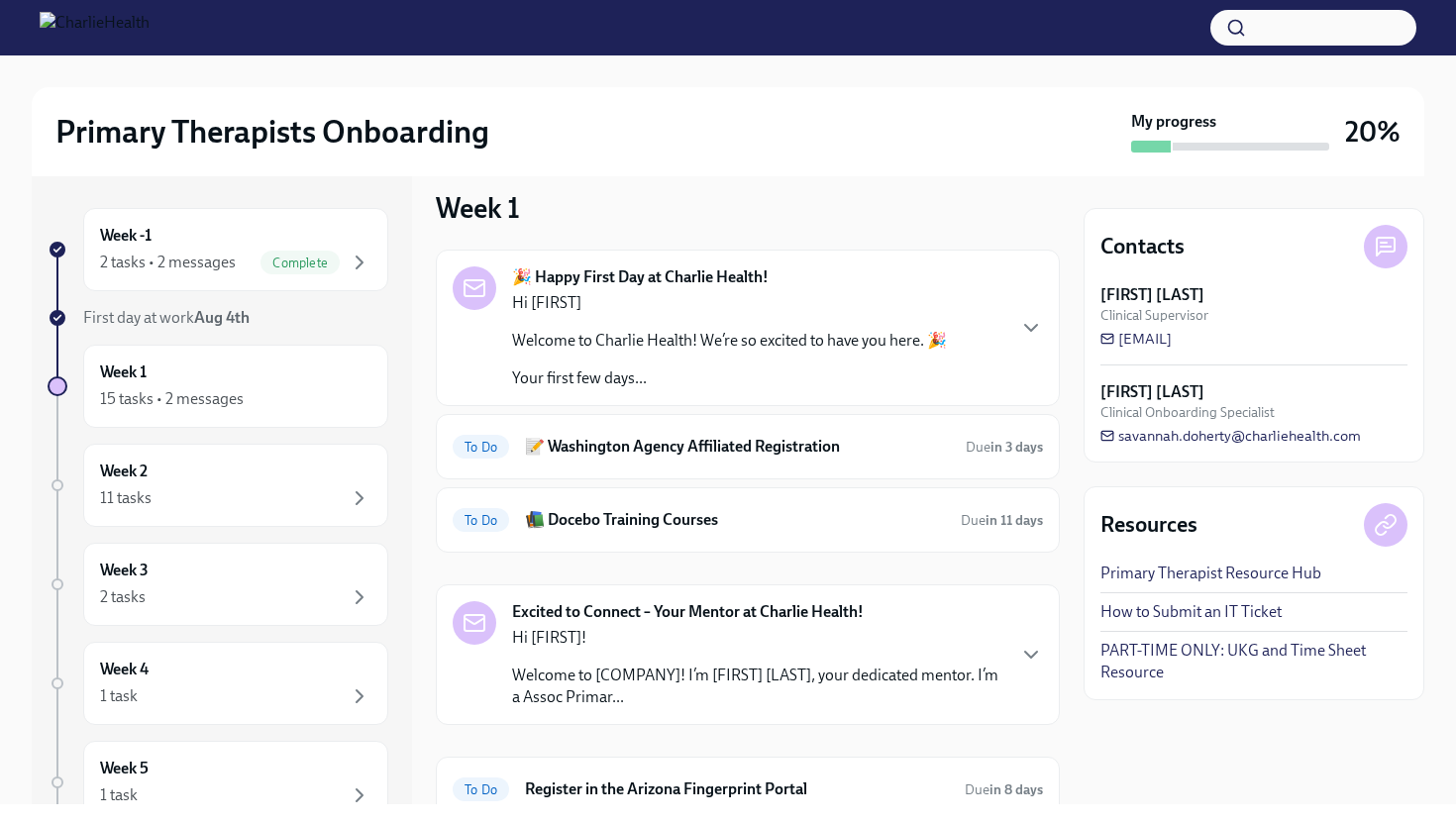scroll, scrollTop: 0, scrollLeft: 0, axis: both 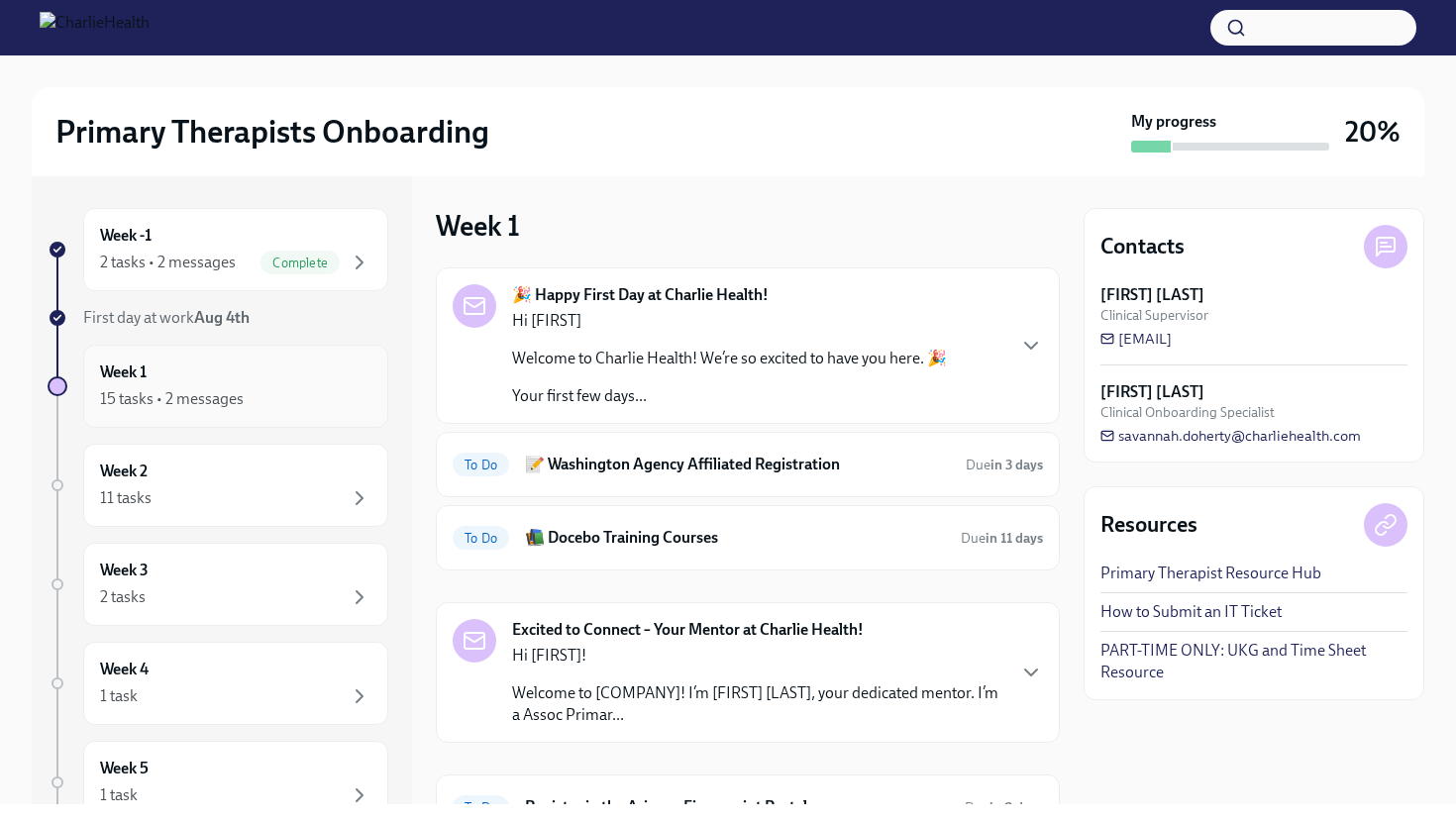 click on "Week 1 15 tasks • 2 messages" at bounding box center [236, 386] 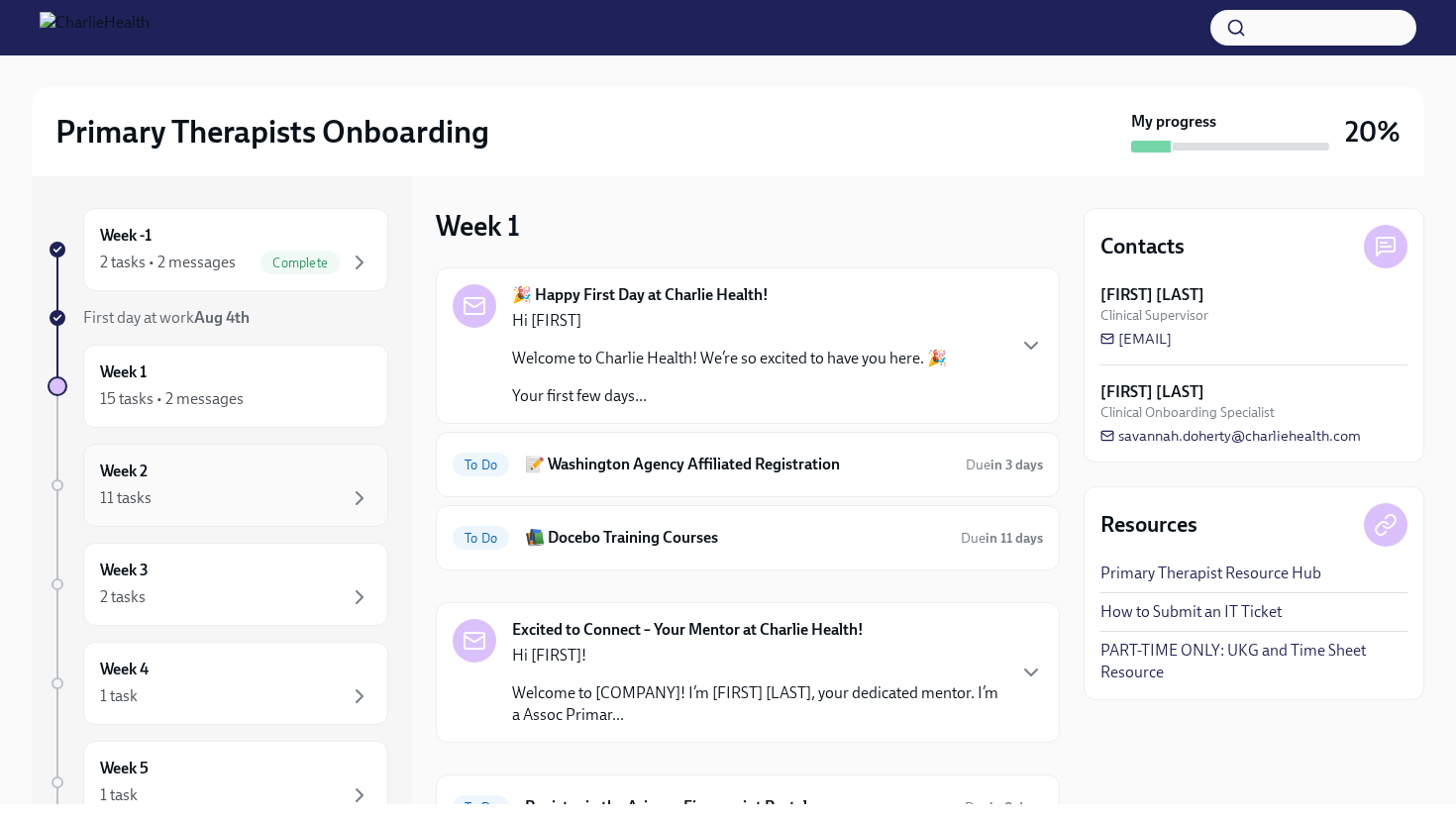click on "11 tasks" at bounding box center [236, 498] 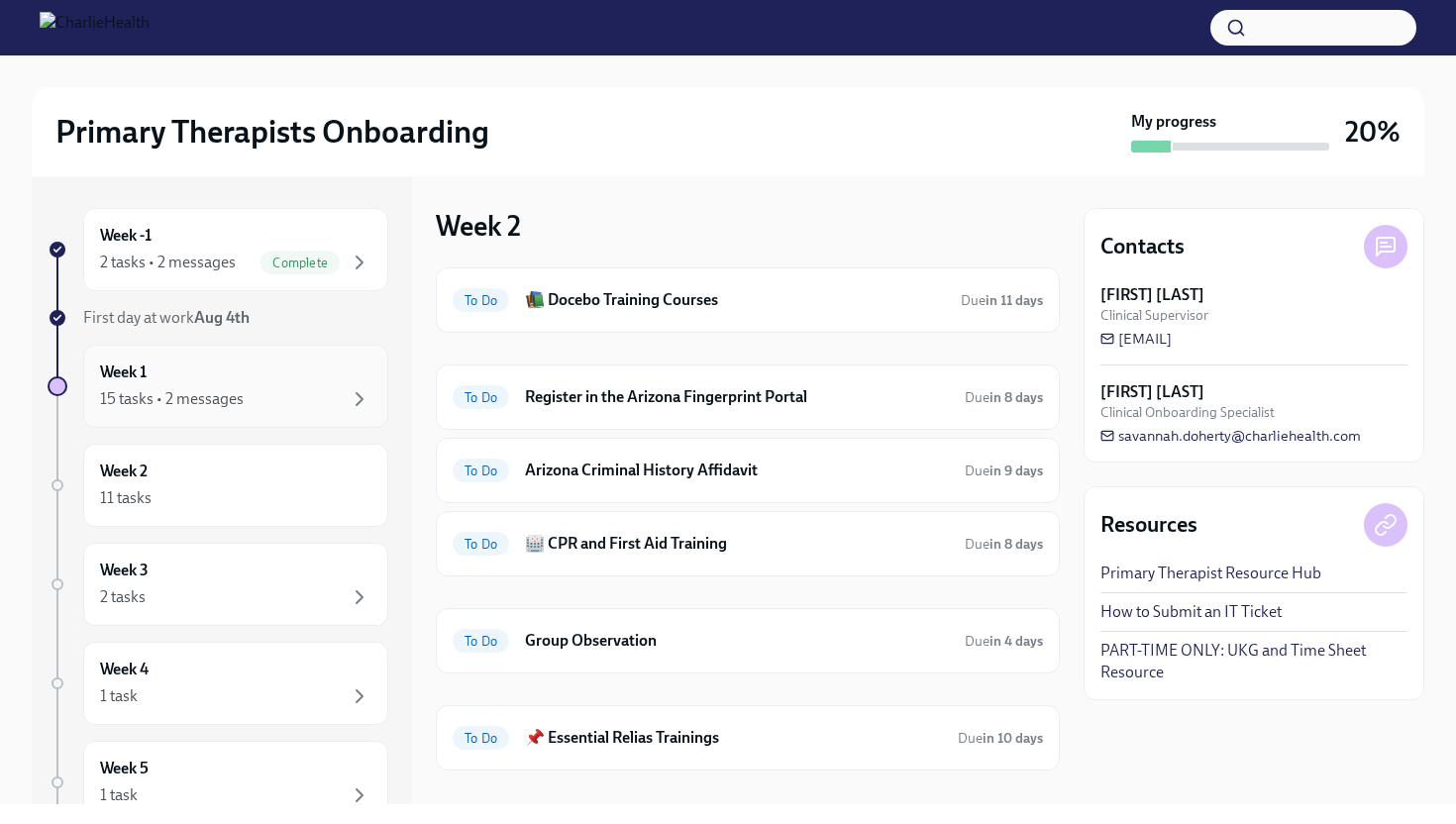 click on "15 tasks • 2 messages" at bounding box center [236, 399] 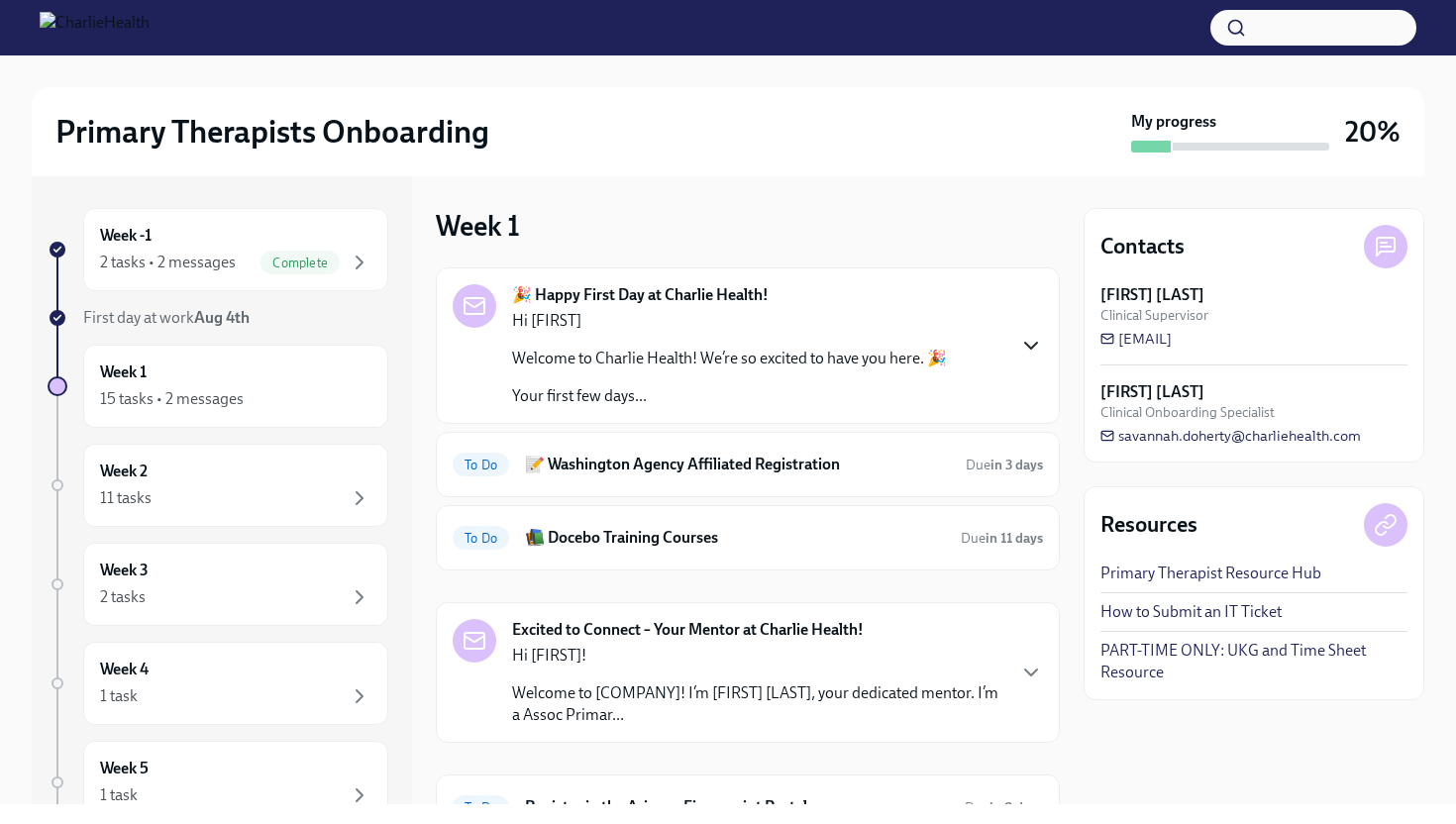 click 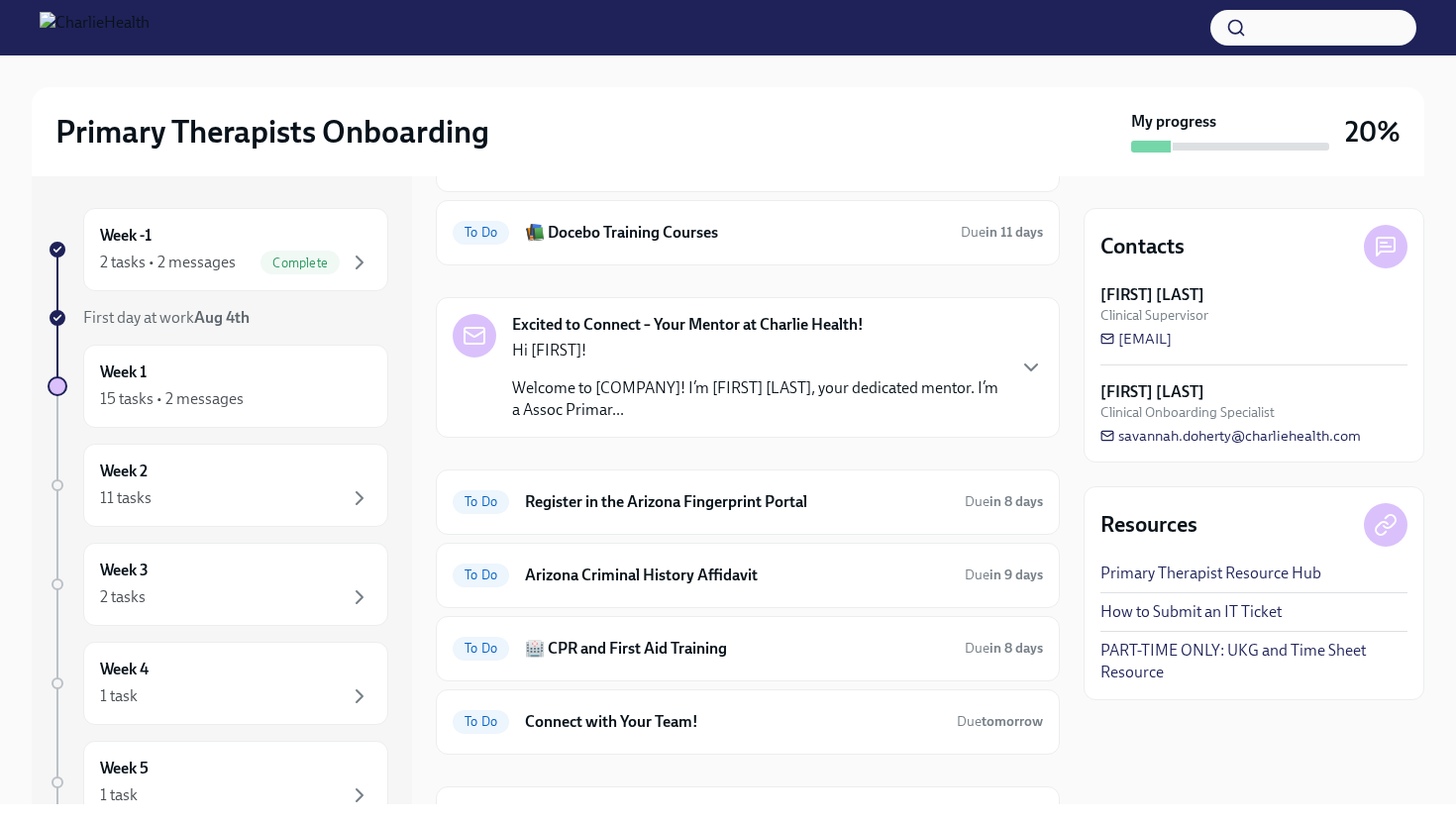 scroll, scrollTop: 1669, scrollLeft: 0, axis: vertical 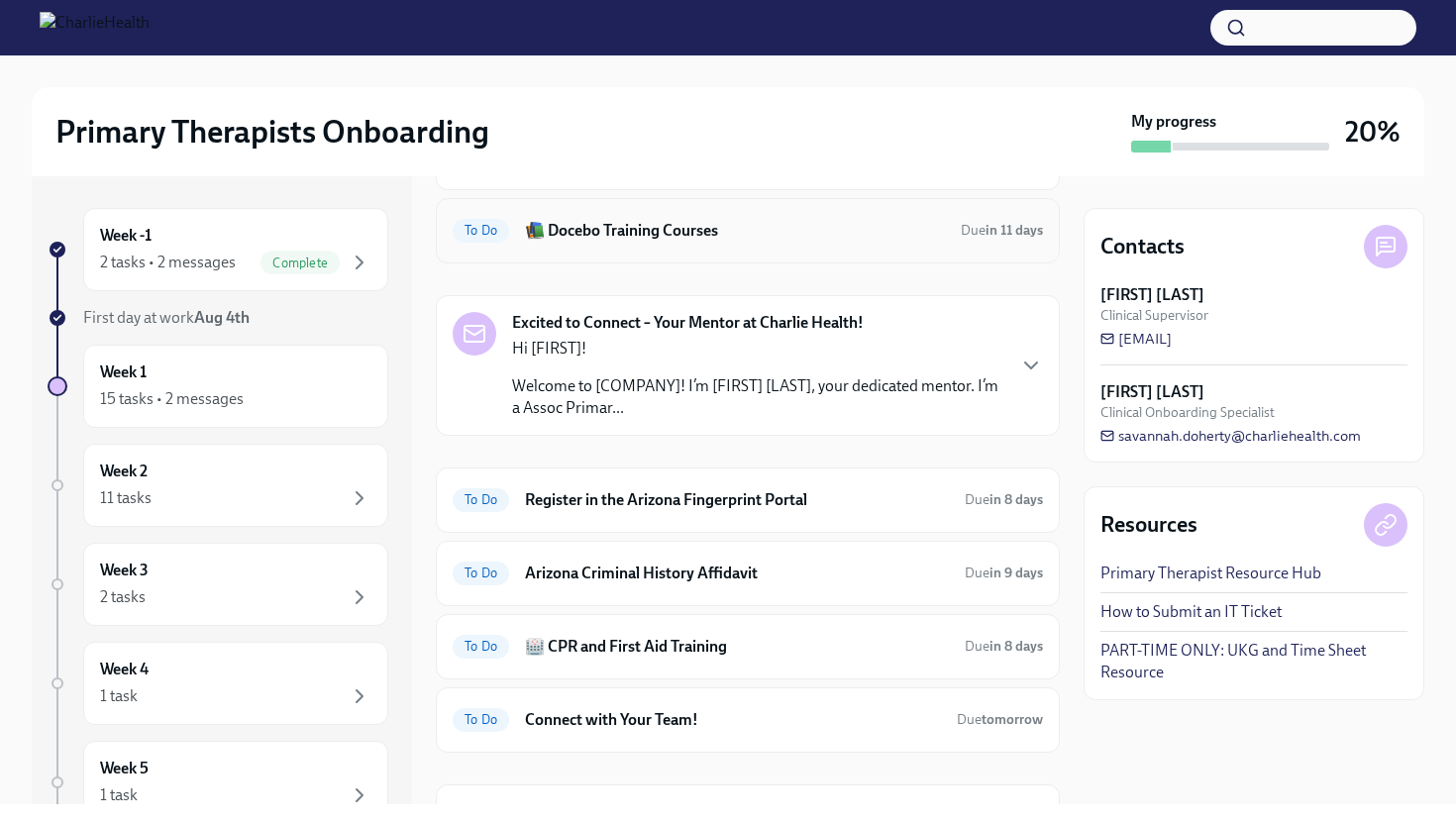 click on "📚 Docebo Training Courses" at bounding box center [735, 231] 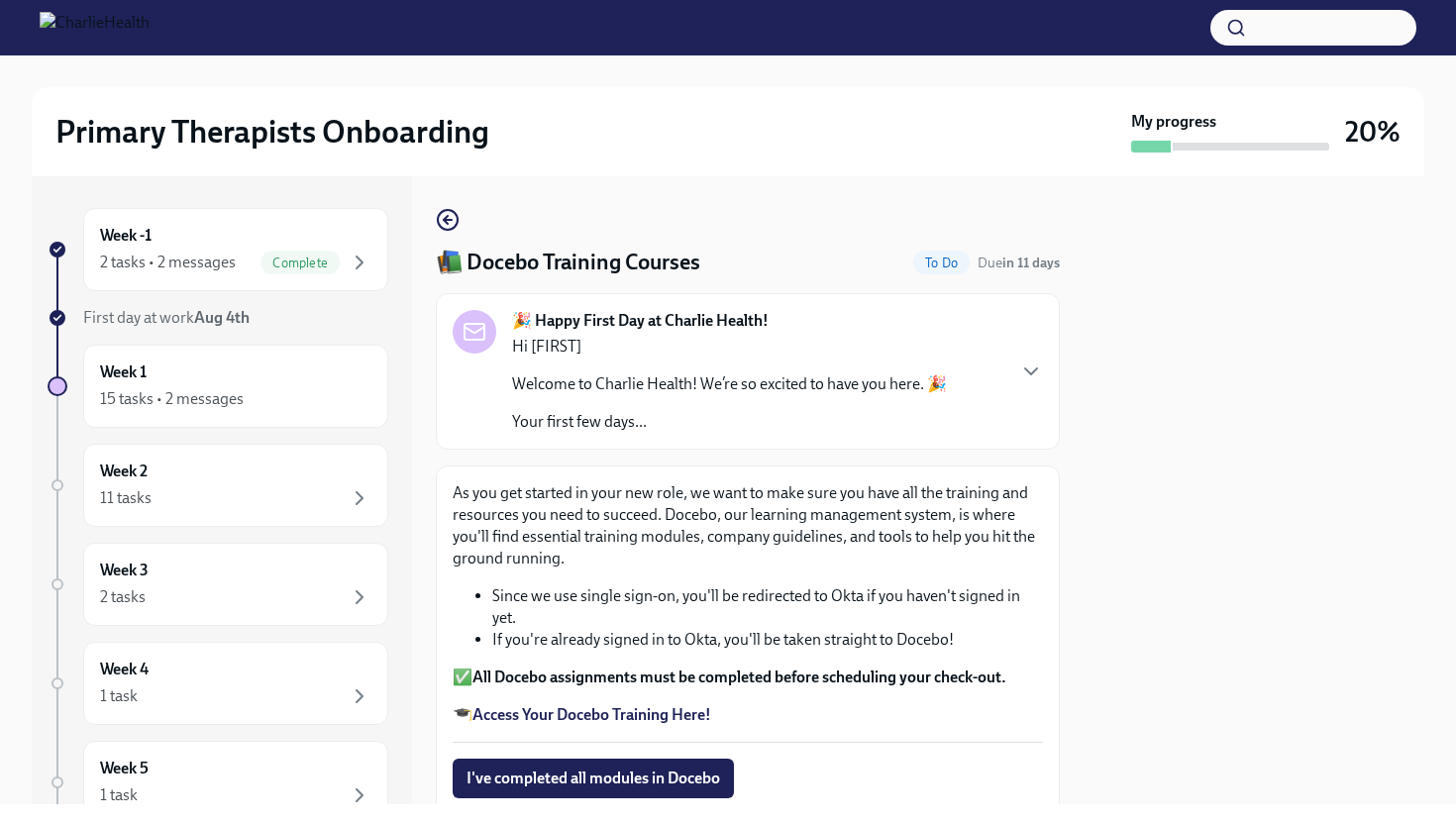 scroll, scrollTop: 218, scrollLeft: 0, axis: vertical 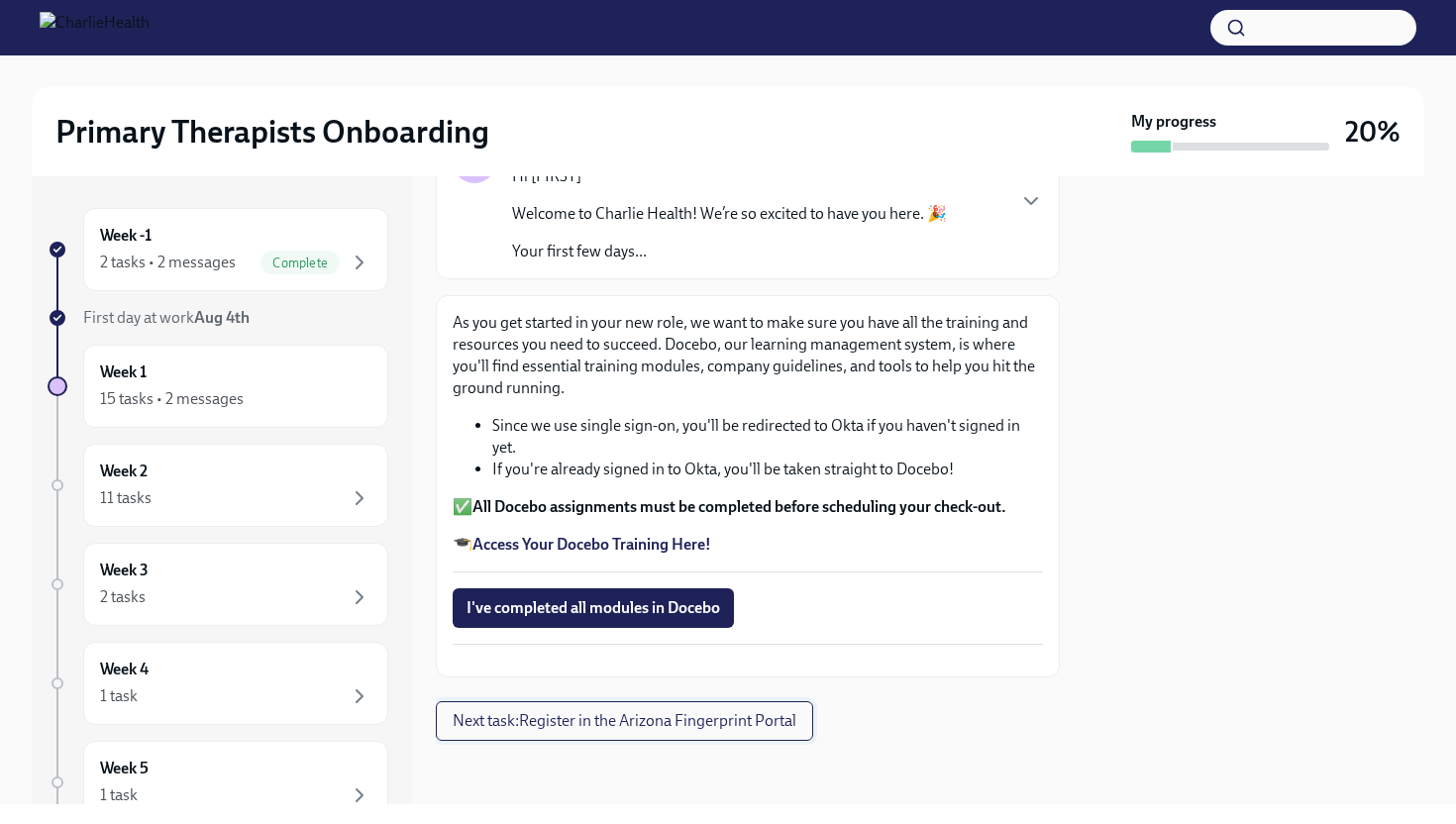 click on "Next task :  Register in the Arizona Fingerprint Portal" at bounding box center (624, 721) 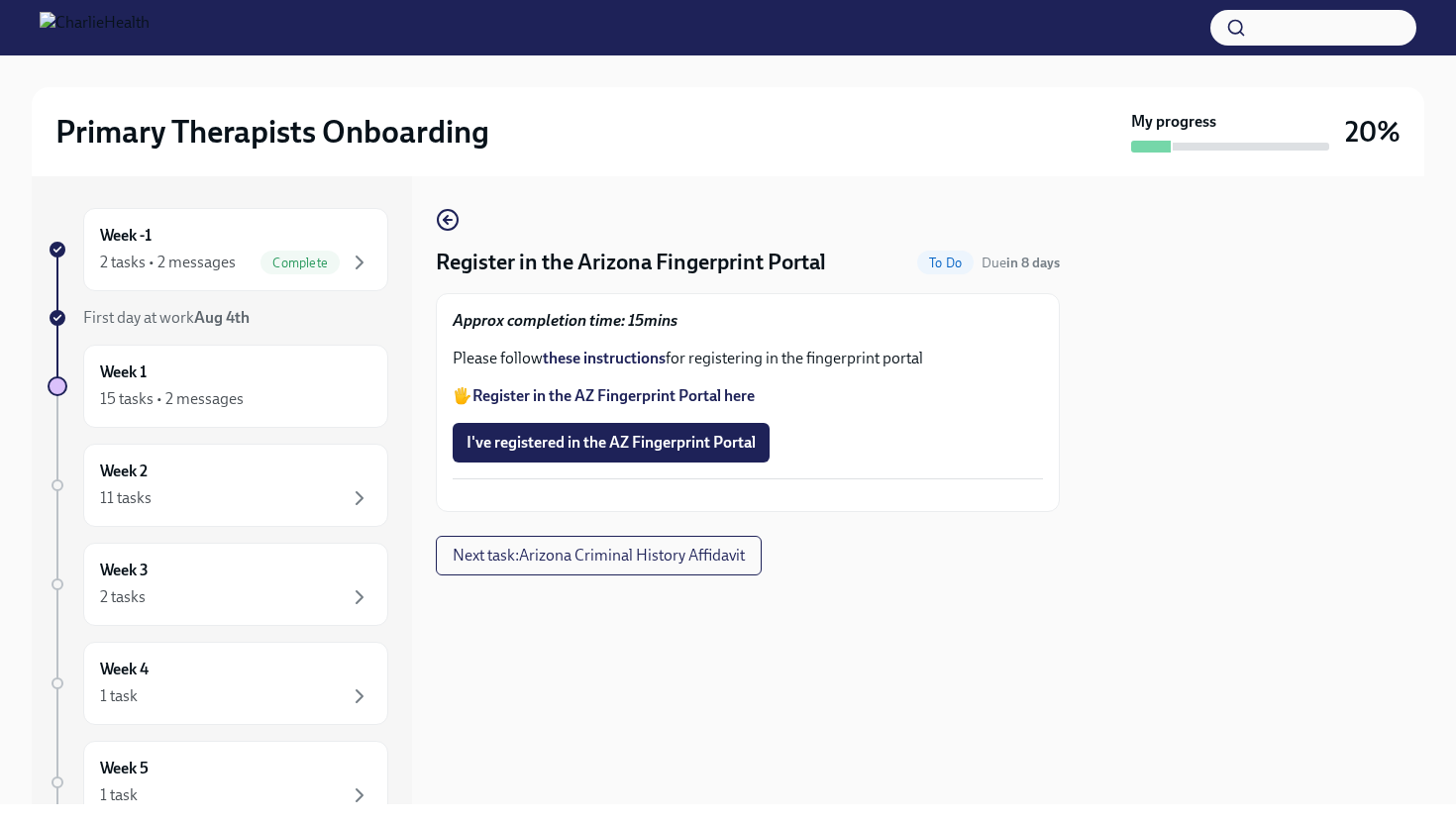 click on "these instructions" at bounding box center (604, 358) 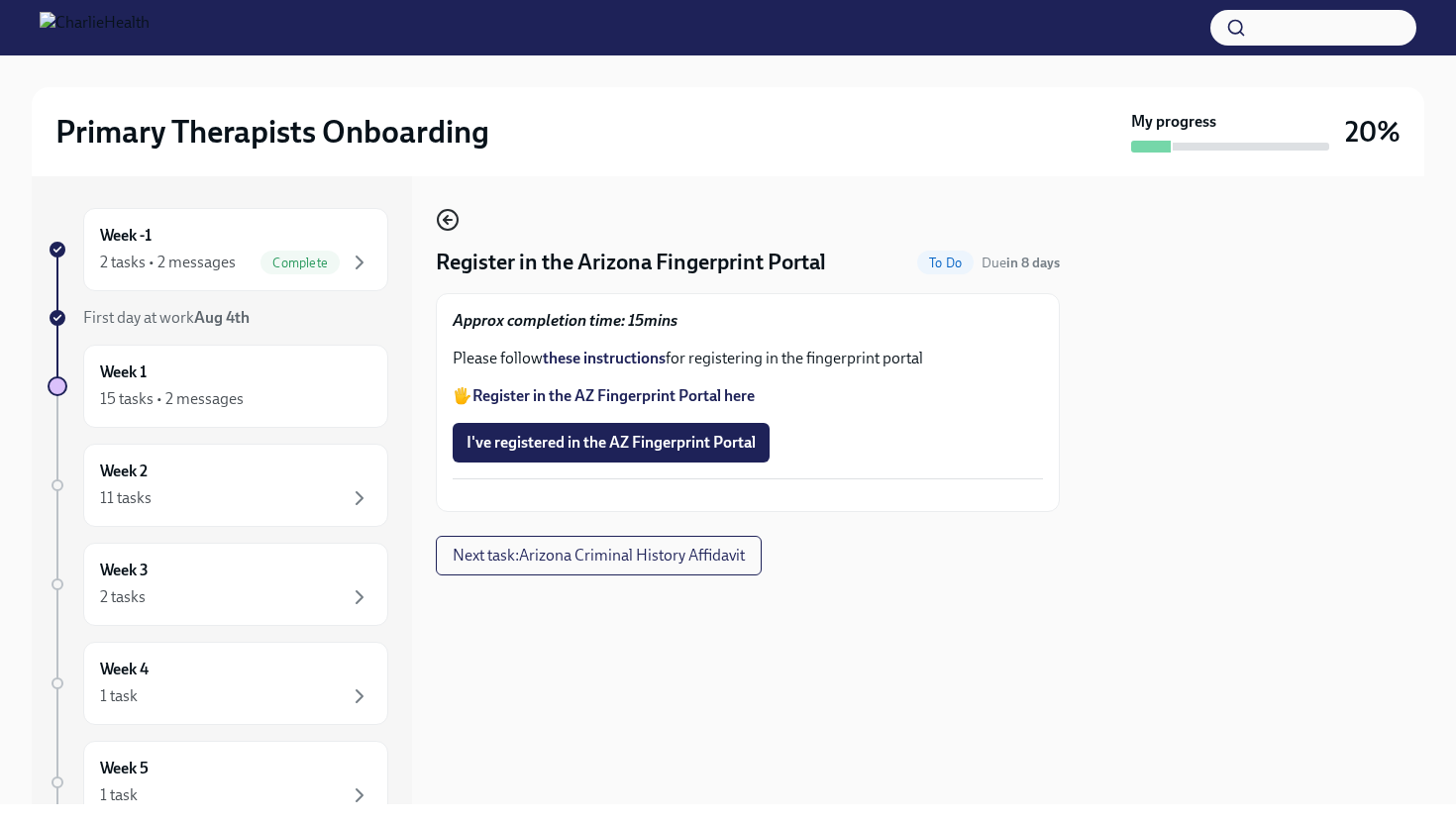 click 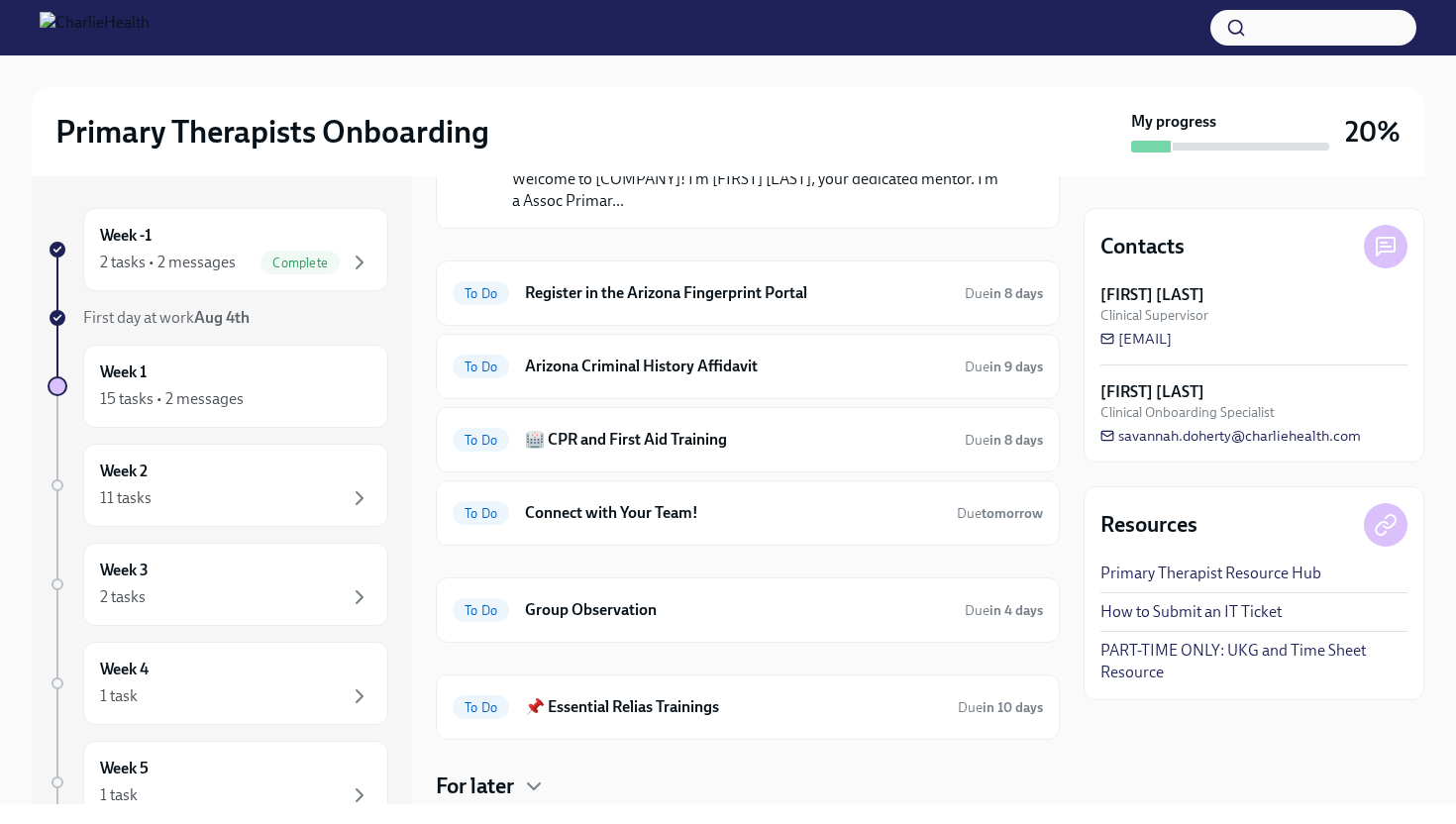 scroll, scrollTop: 636, scrollLeft: 0, axis: vertical 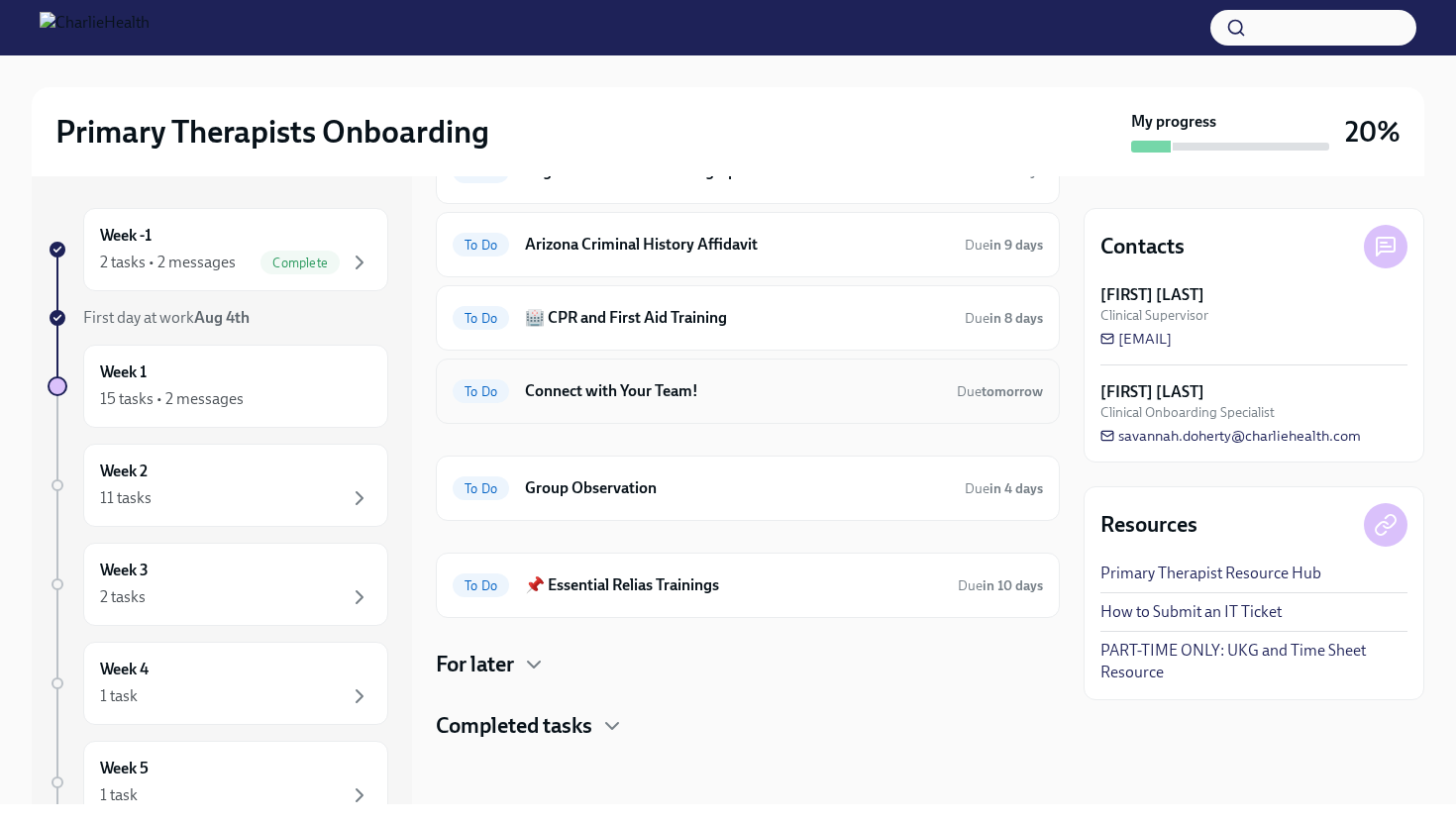 click on "To Do Connect with Your Team!  Due  tomorrow" at bounding box center [748, 391] 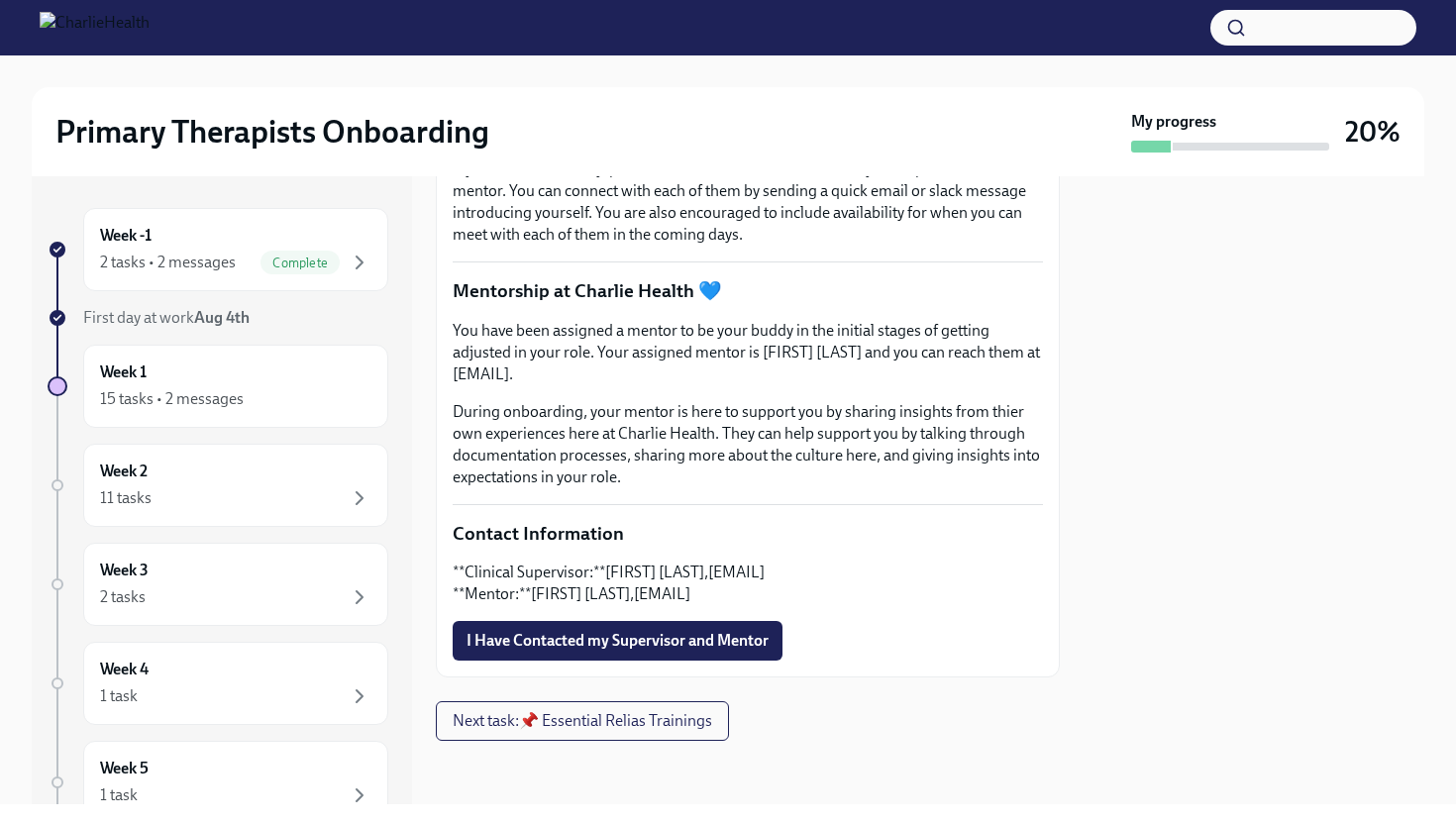 scroll, scrollTop: 465, scrollLeft: 0, axis: vertical 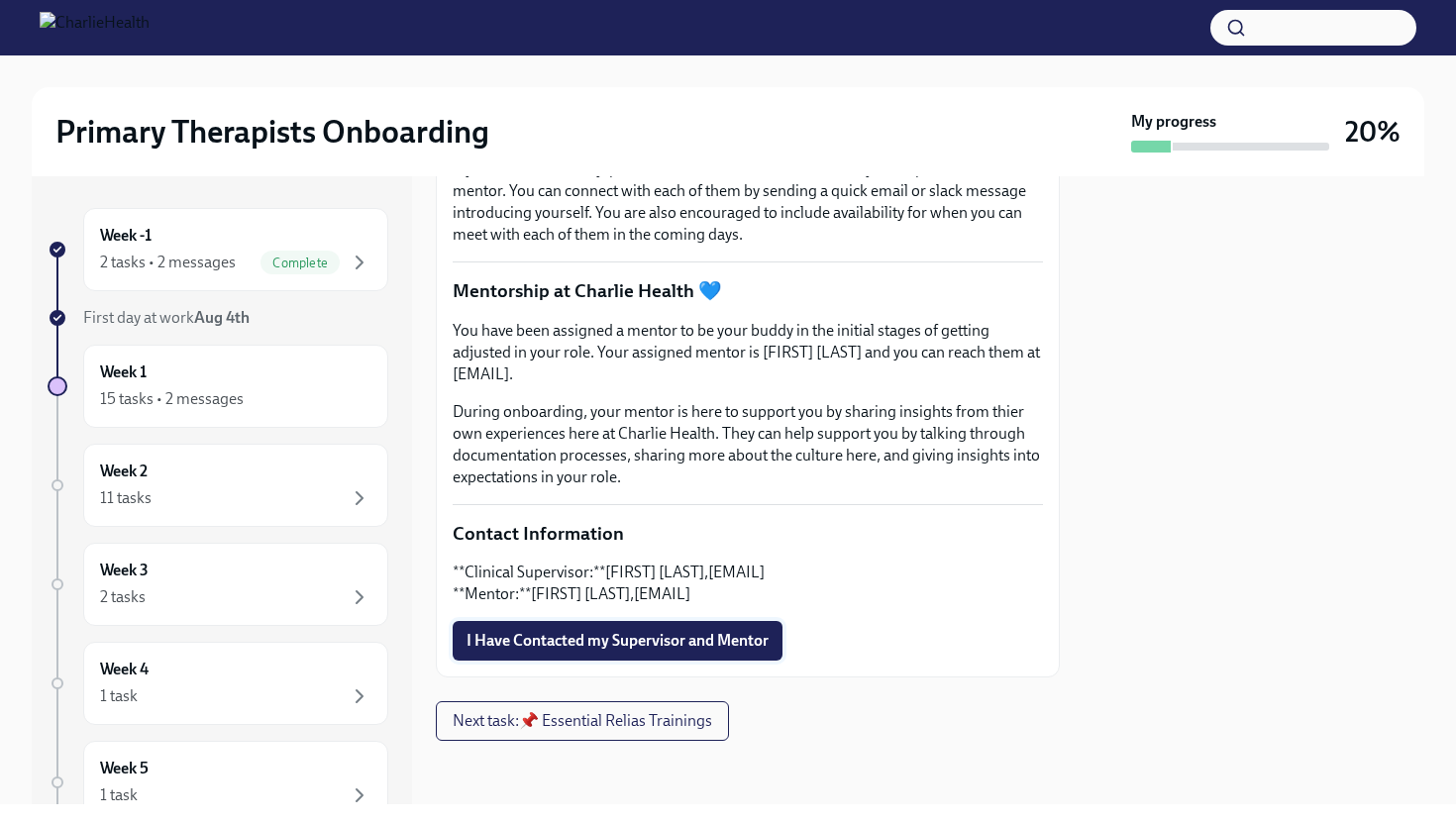 click on "I Have Contacted my Supervisor and Mentor" at bounding box center [617, 641] 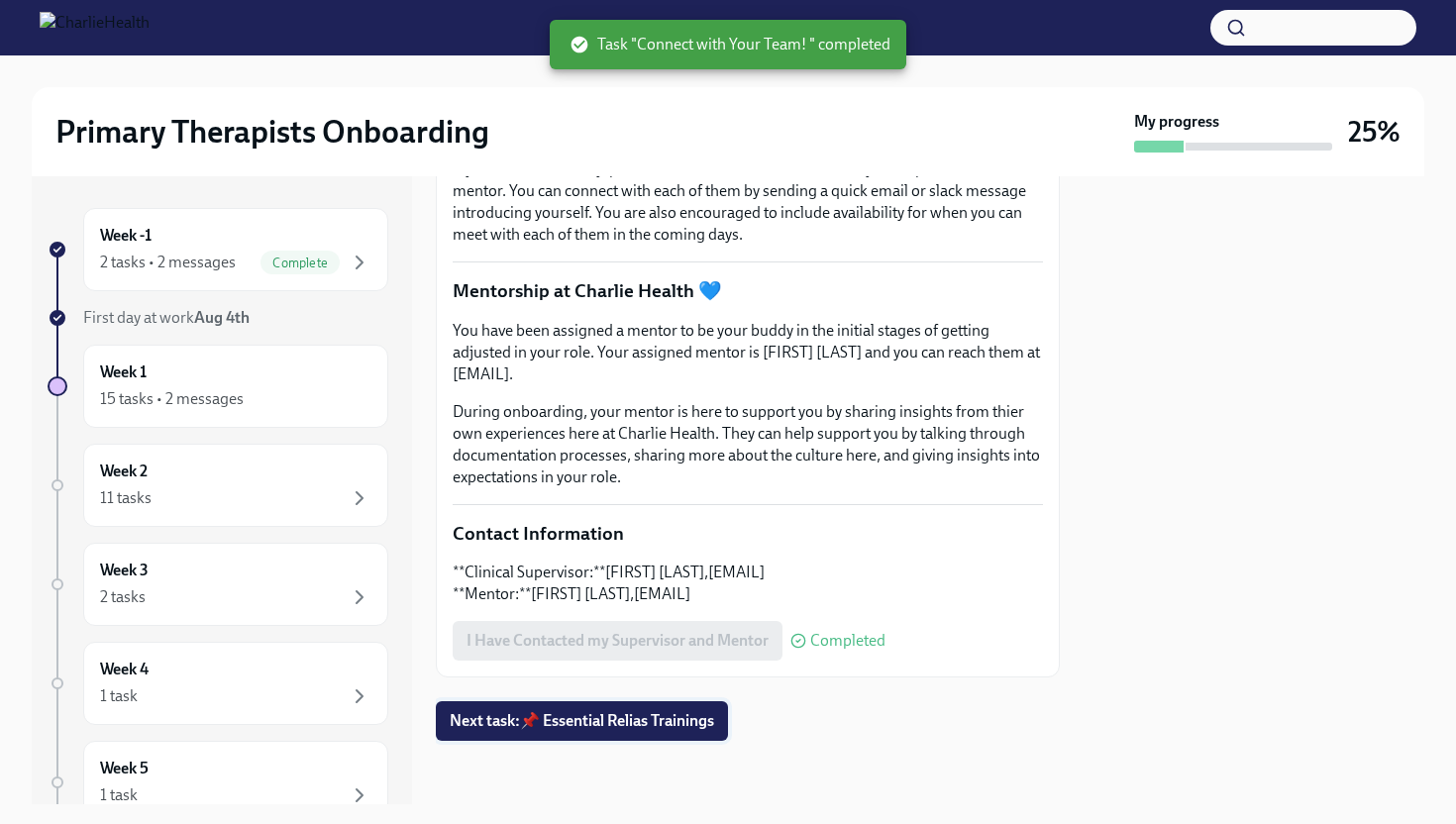 click on "Next task :  📌 Essential Relias Trainings" at bounding box center (581, 721) 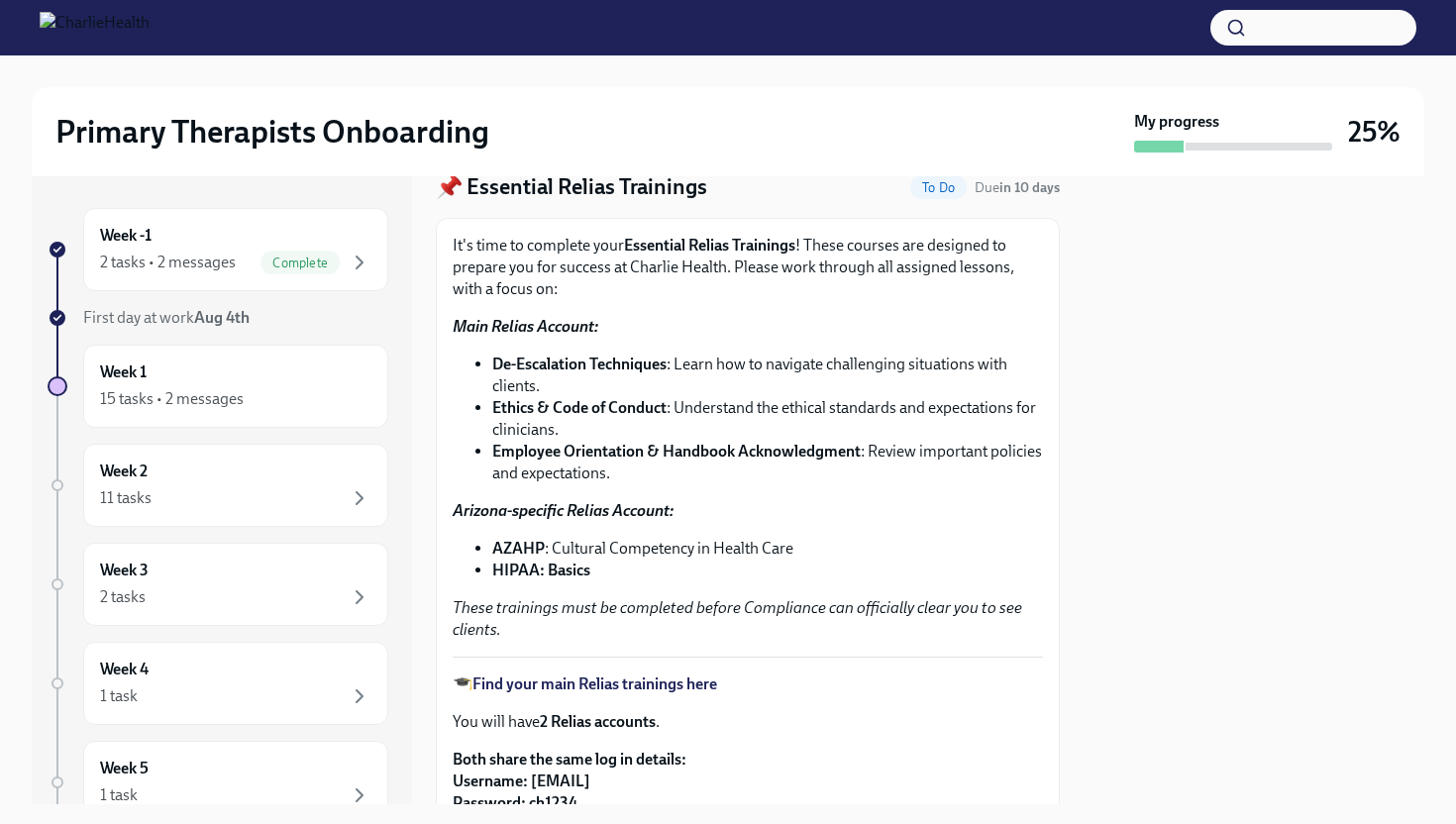 scroll, scrollTop: 0, scrollLeft: 0, axis: both 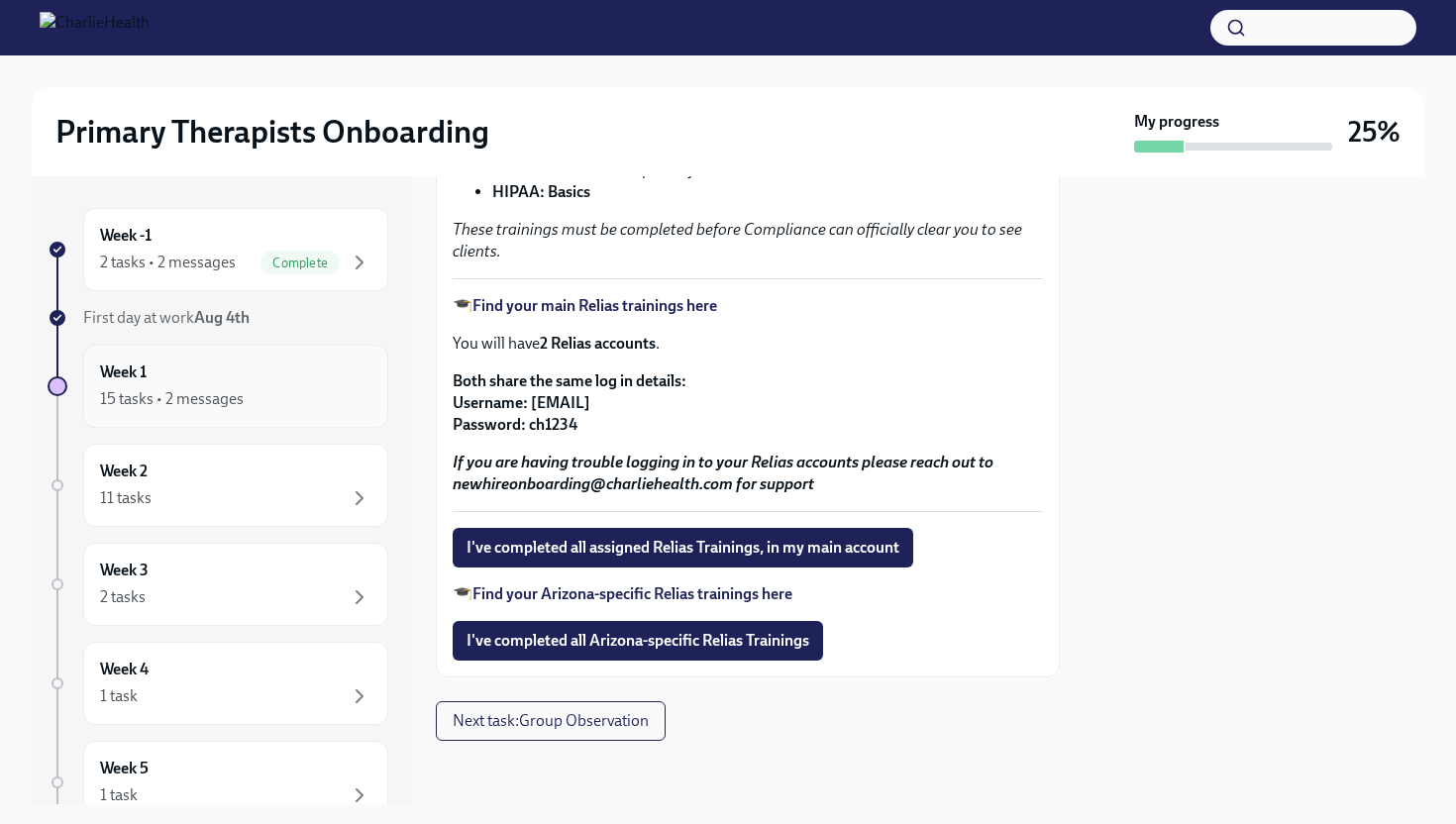 click on "15 tasks • 2 messages" at bounding box center (236, 399) 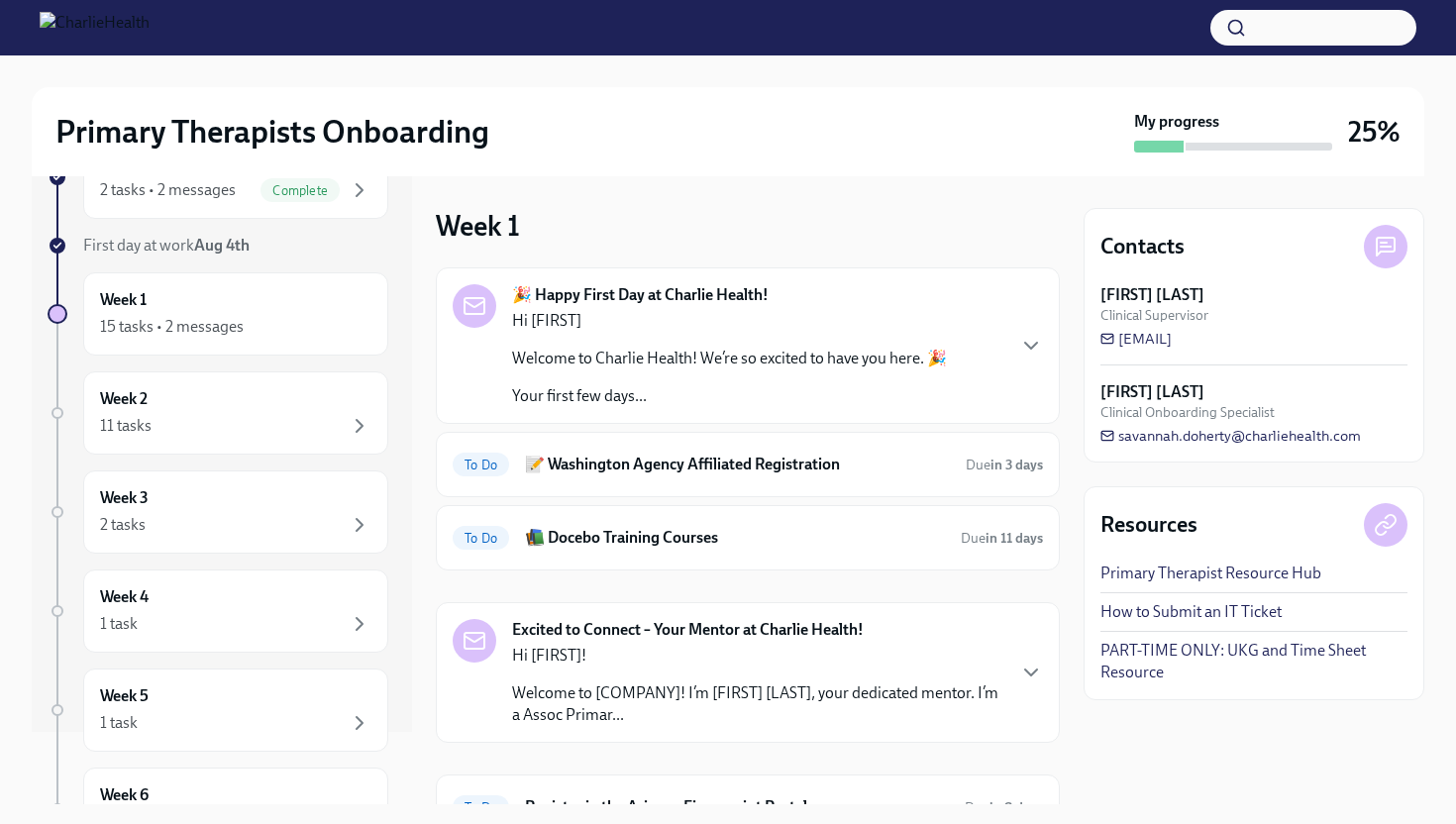 scroll, scrollTop: 85, scrollLeft: 0, axis: vertical 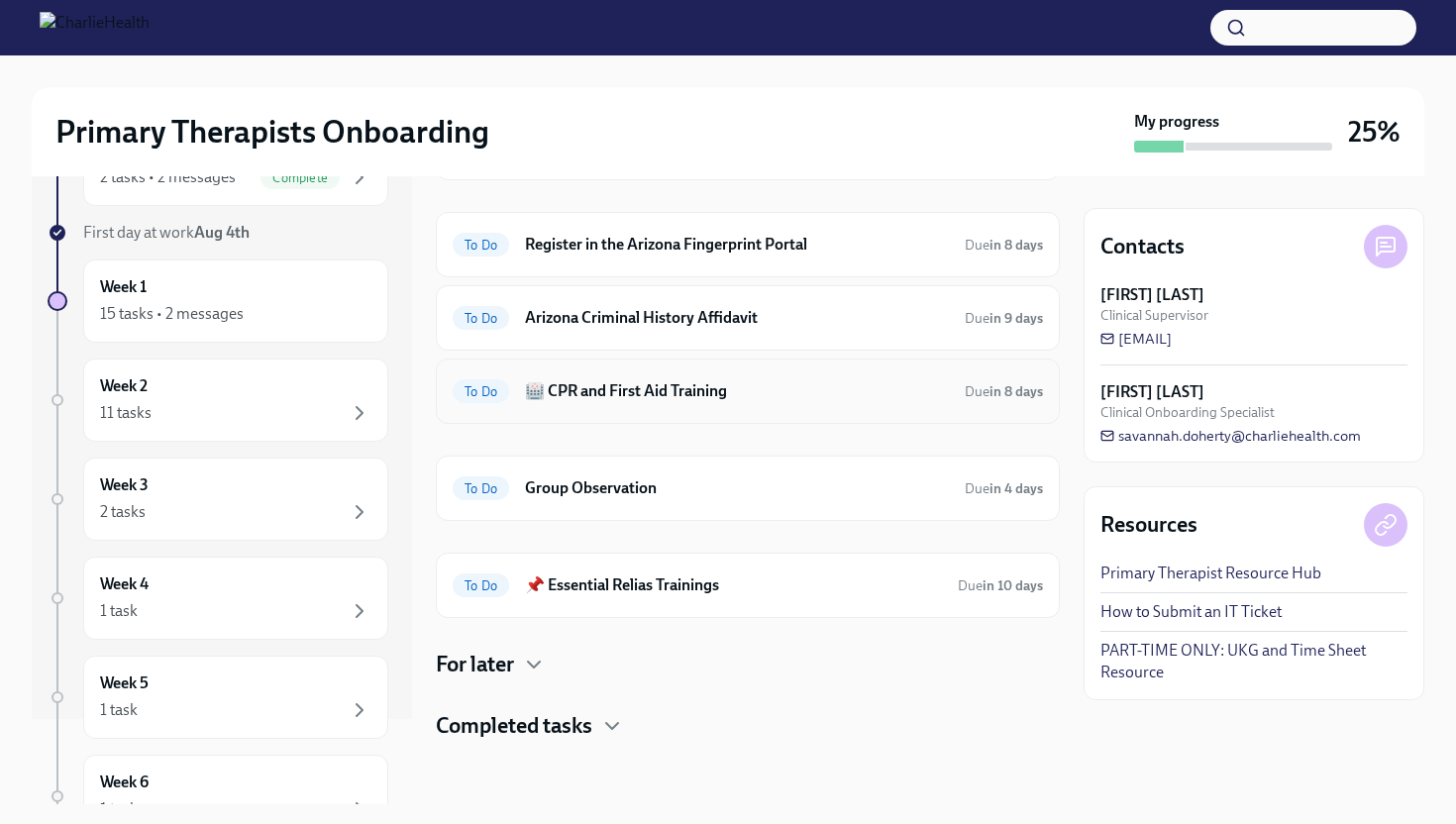 click on "🏥 CPR and First Aid Training" at bounding box center (737, 391) 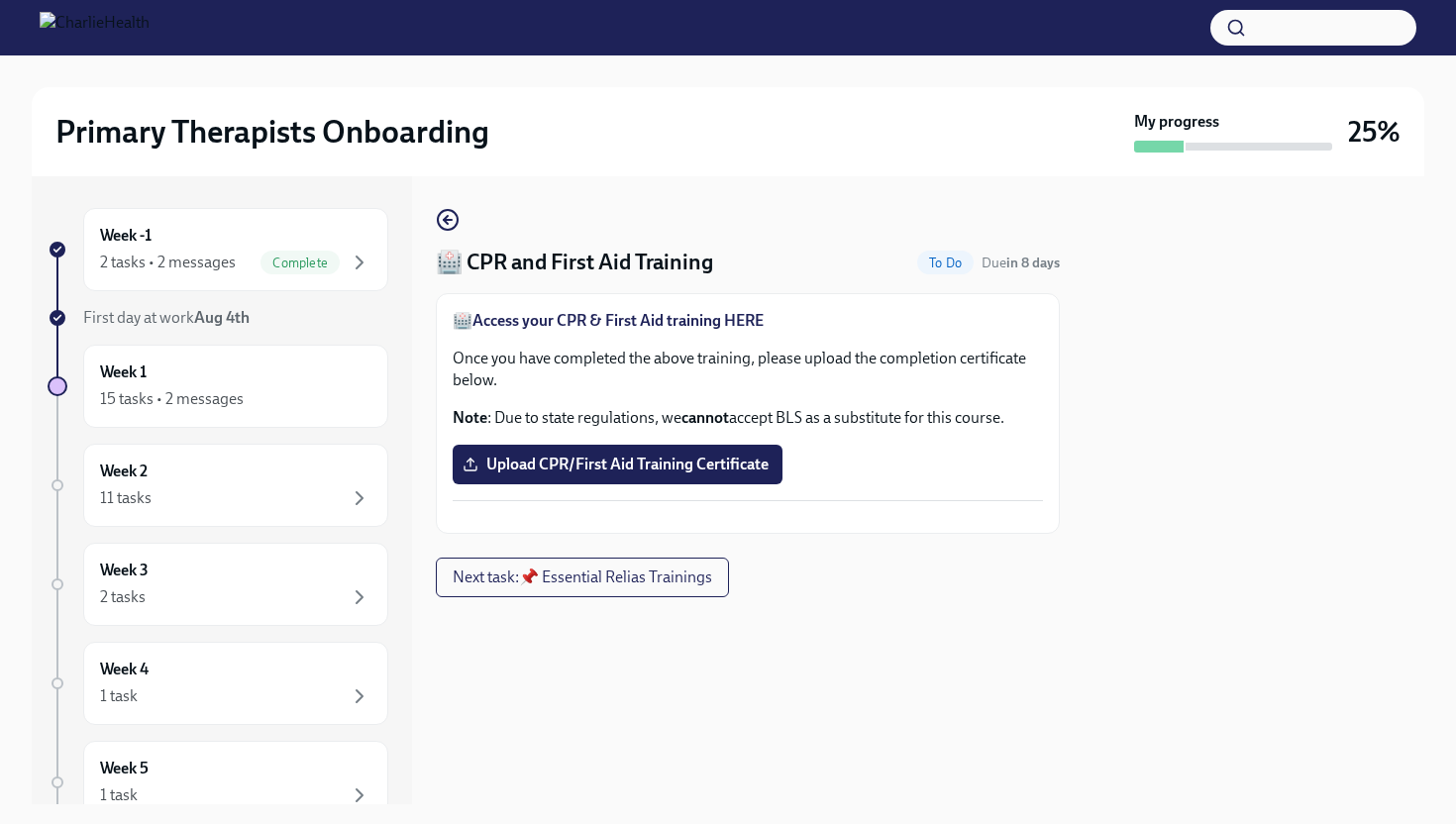 click on "Access your CPR & First Aid training HERE" at bounding box center (618, 320) 